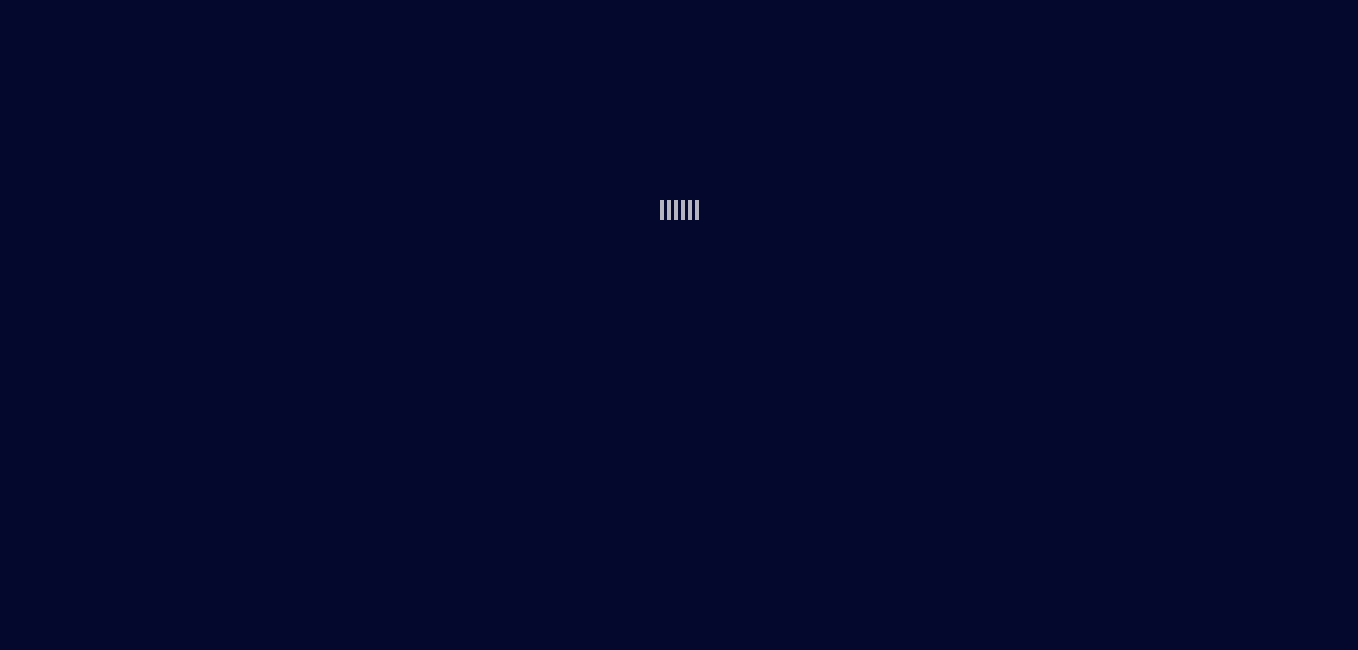 scroll, scrollTop: 0, scrollLeft: 0, axis: both 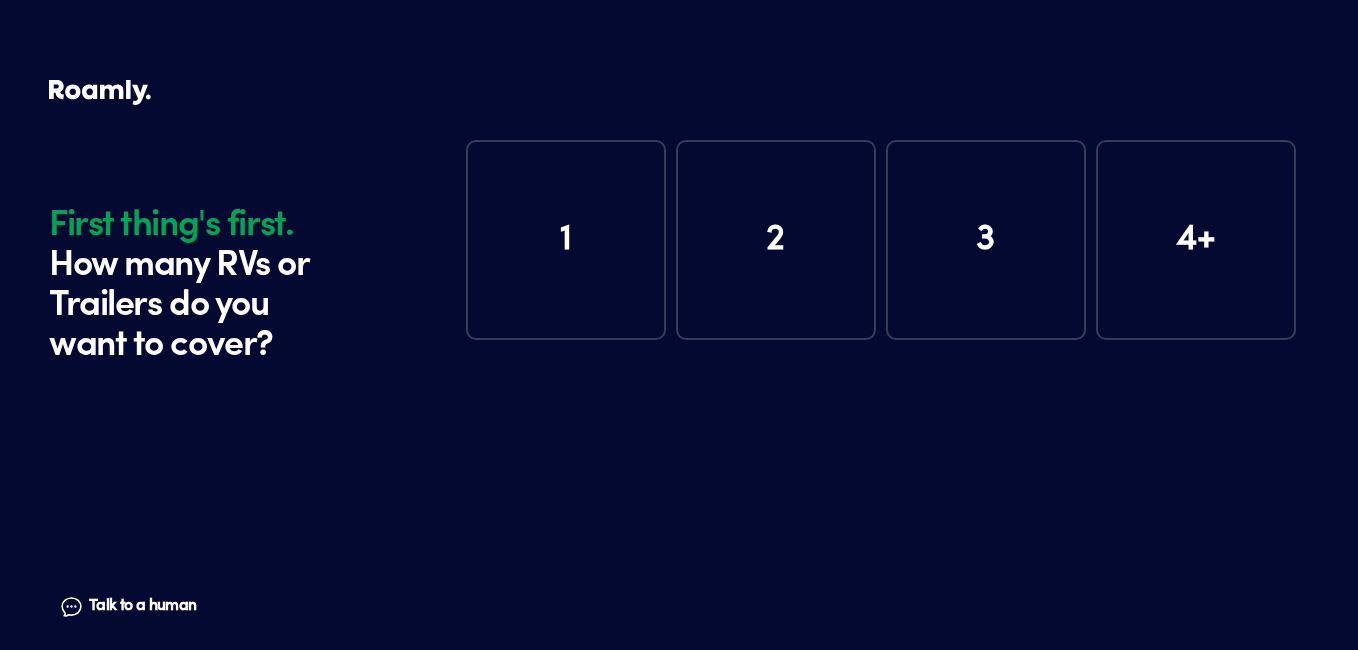click on "1" at bounding box center [566, 240] 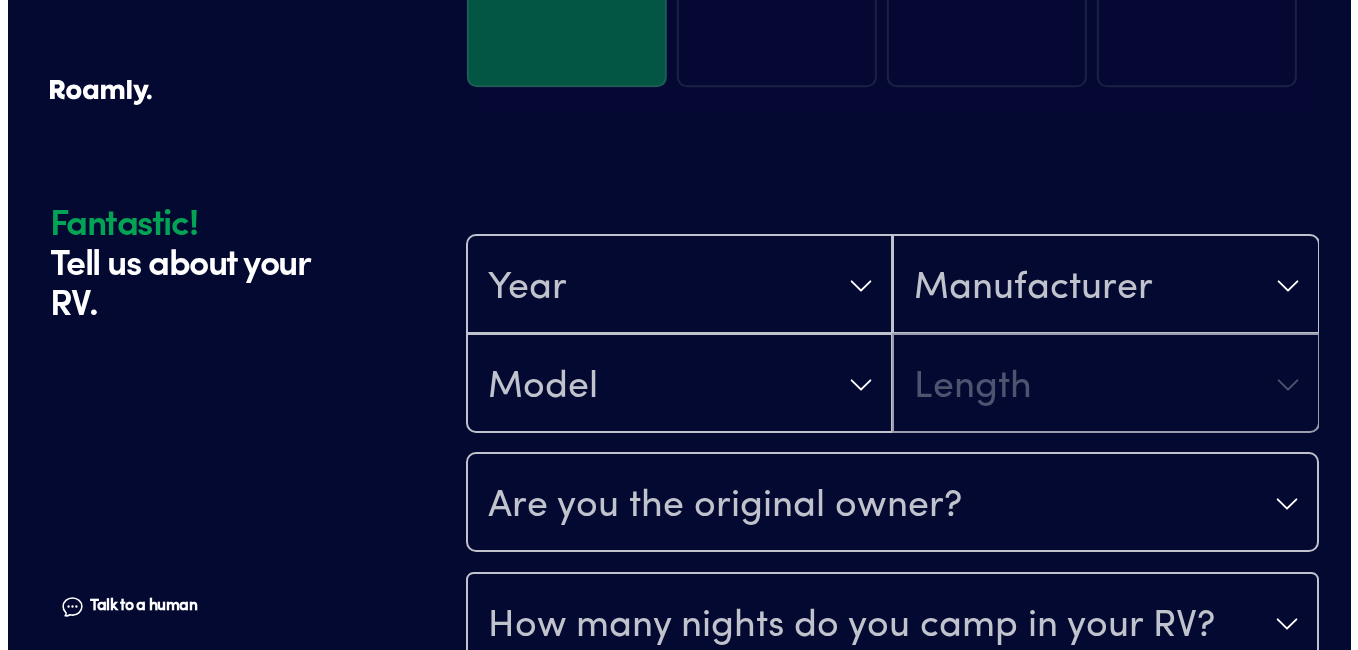 scroll, scrollTop: 390, scrollLeft: 0, axis: vertical 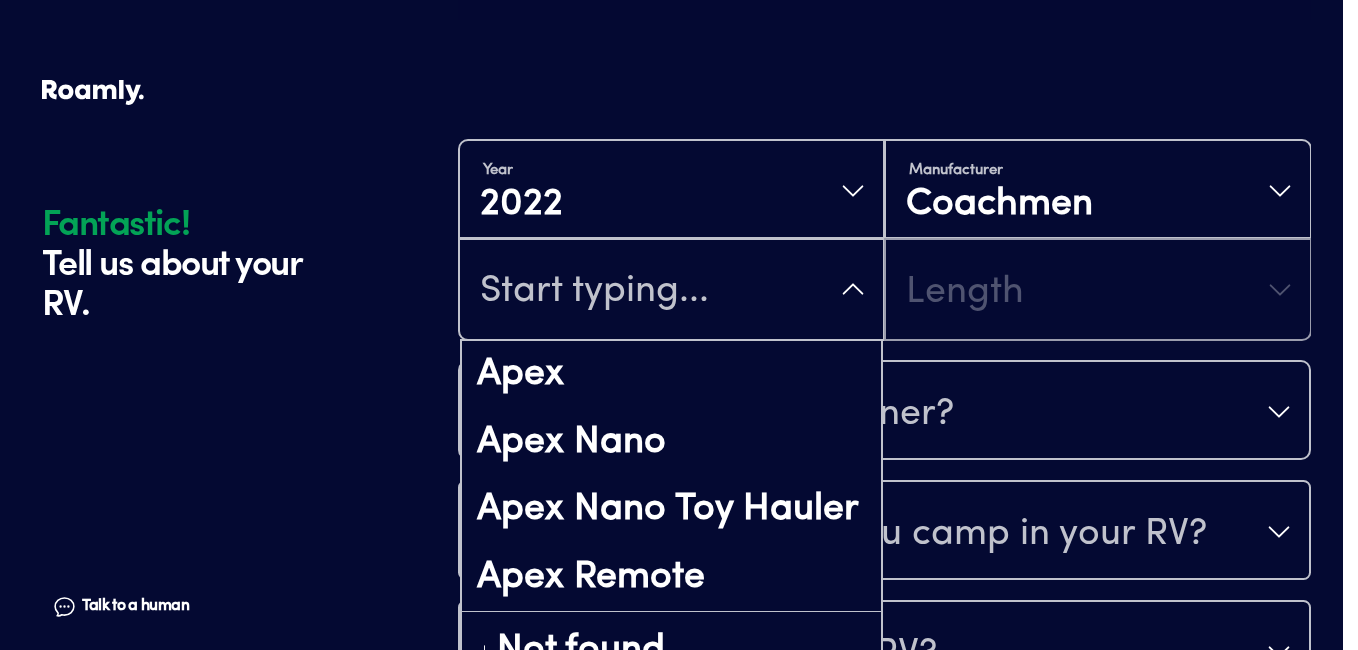 click at bounding box center [671, 291] 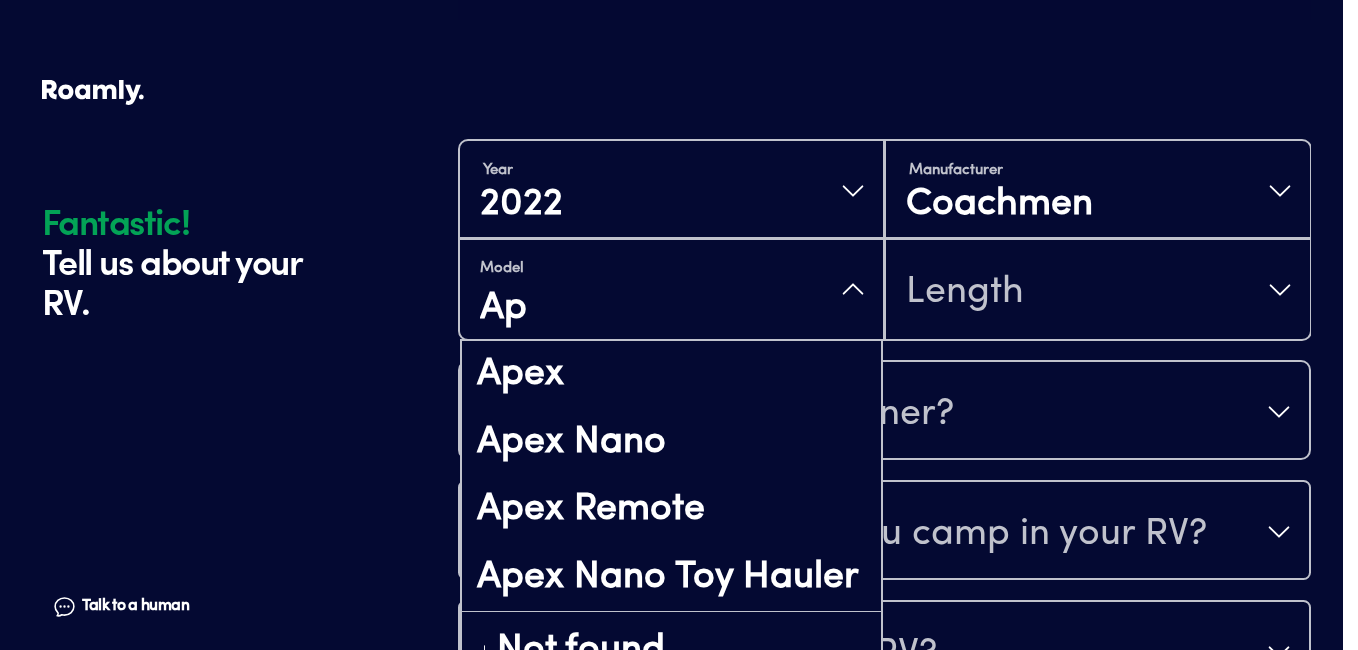 type on "A" 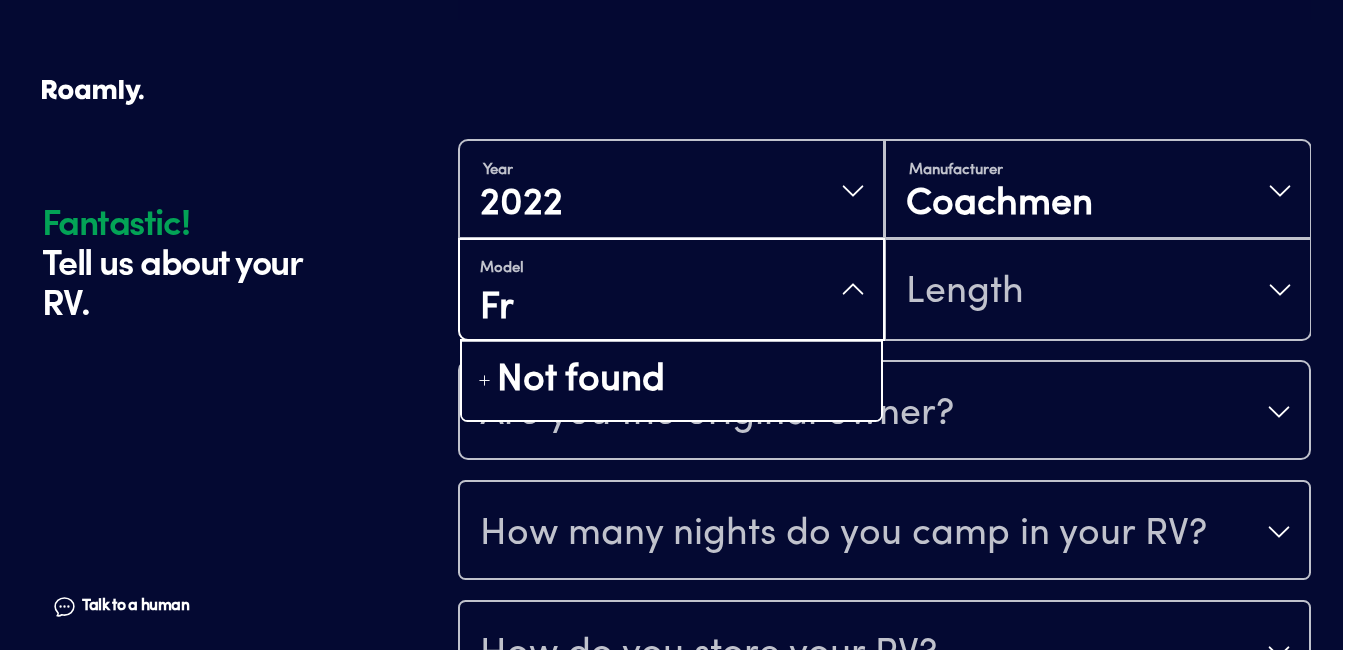 type on "F" 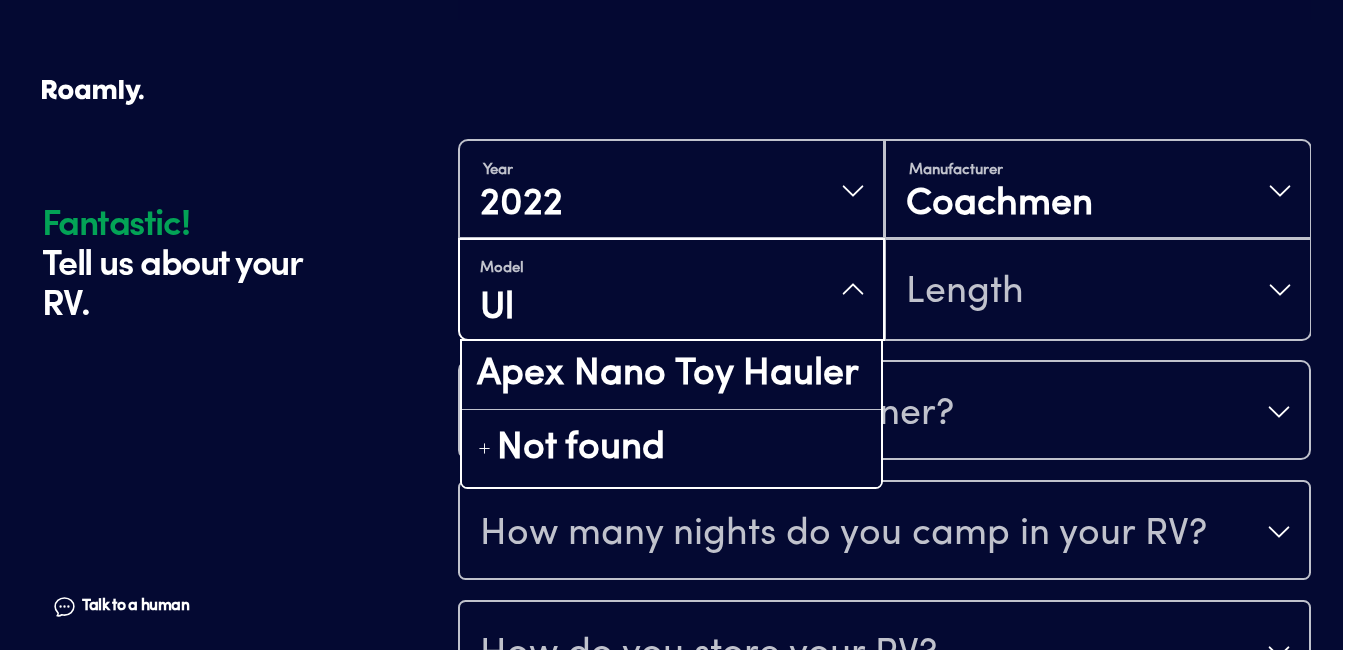 type on "U" 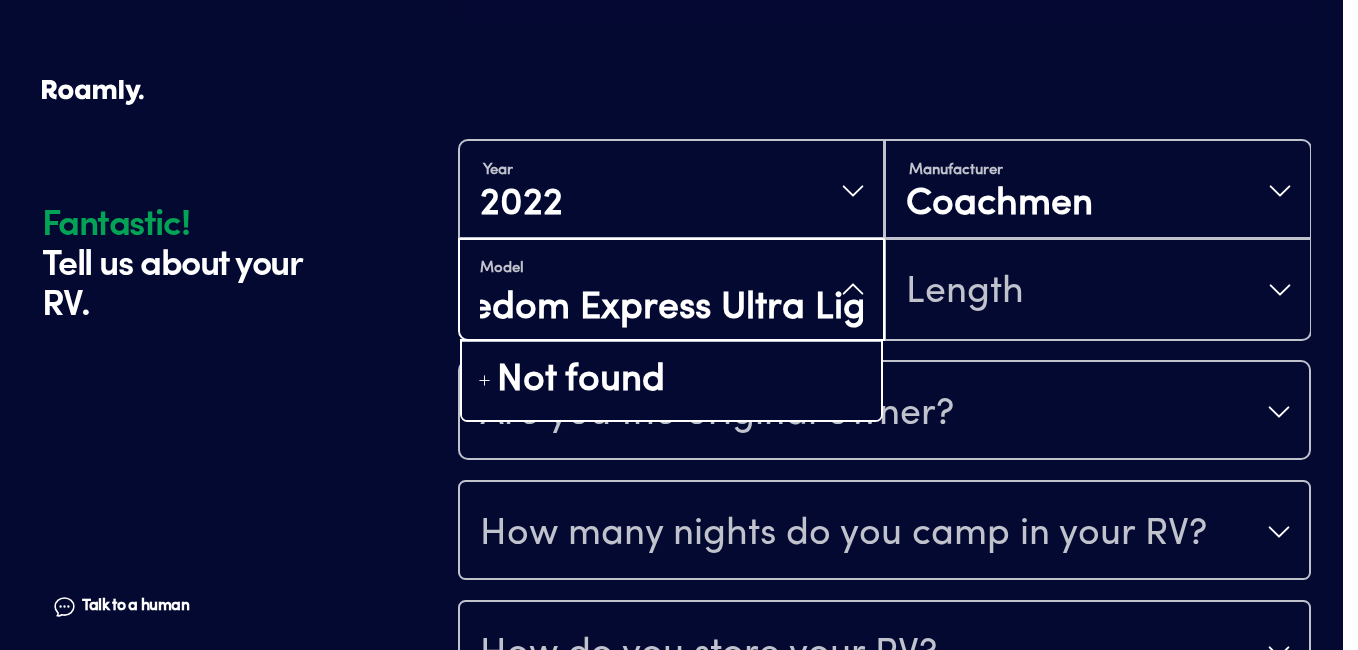type on "Freedom Express Ultra Light" 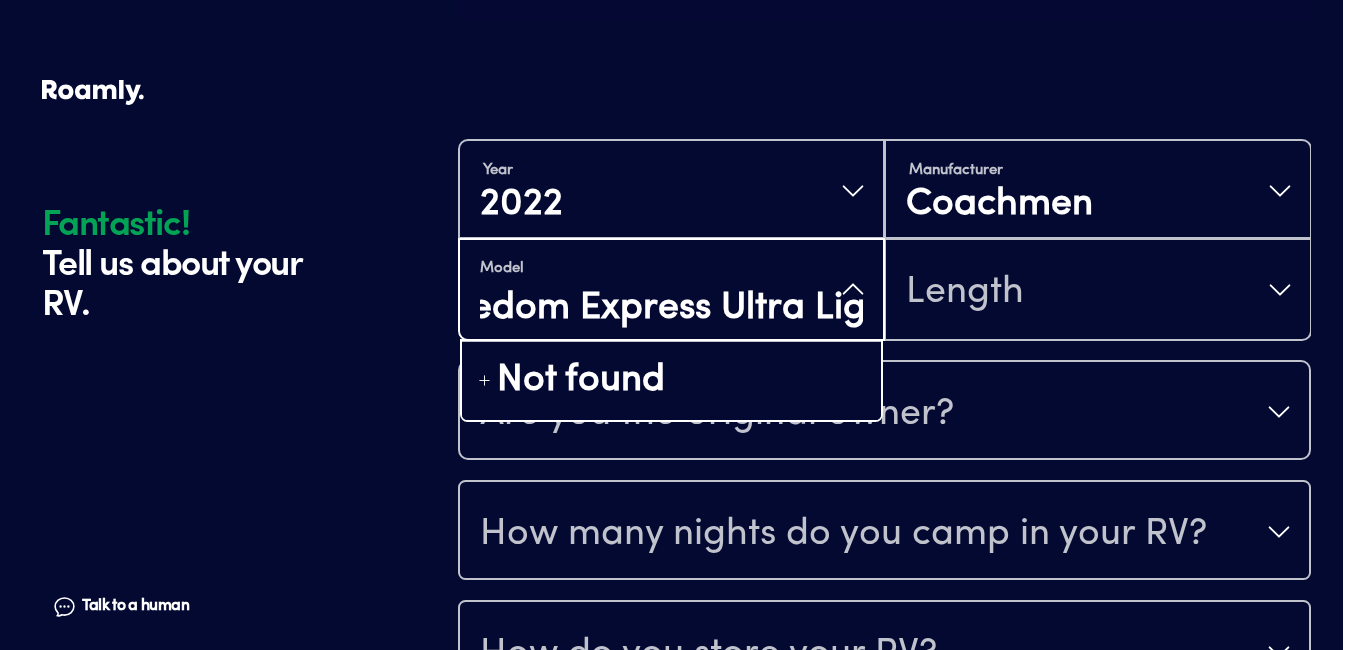 scroll, scrollTop: 0, scrollLeft: 98, axis: horizontal 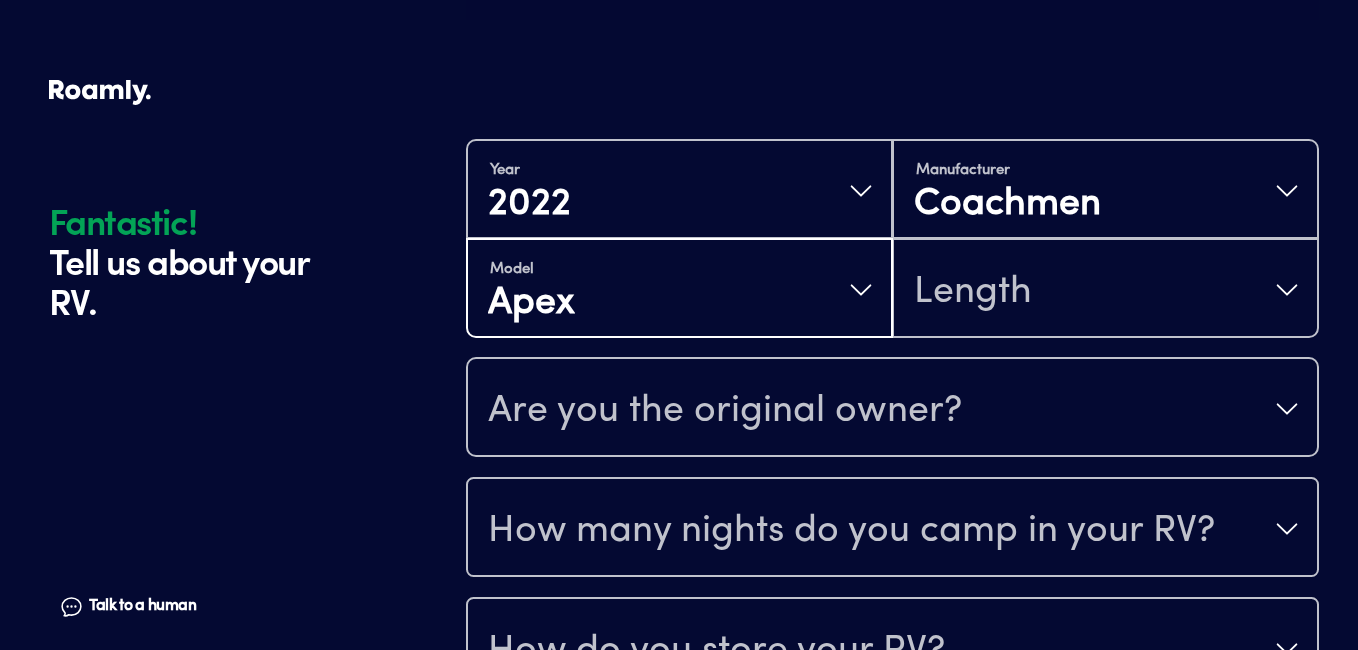 click on "Model Apex  Length" at bounding box center [892, 288] 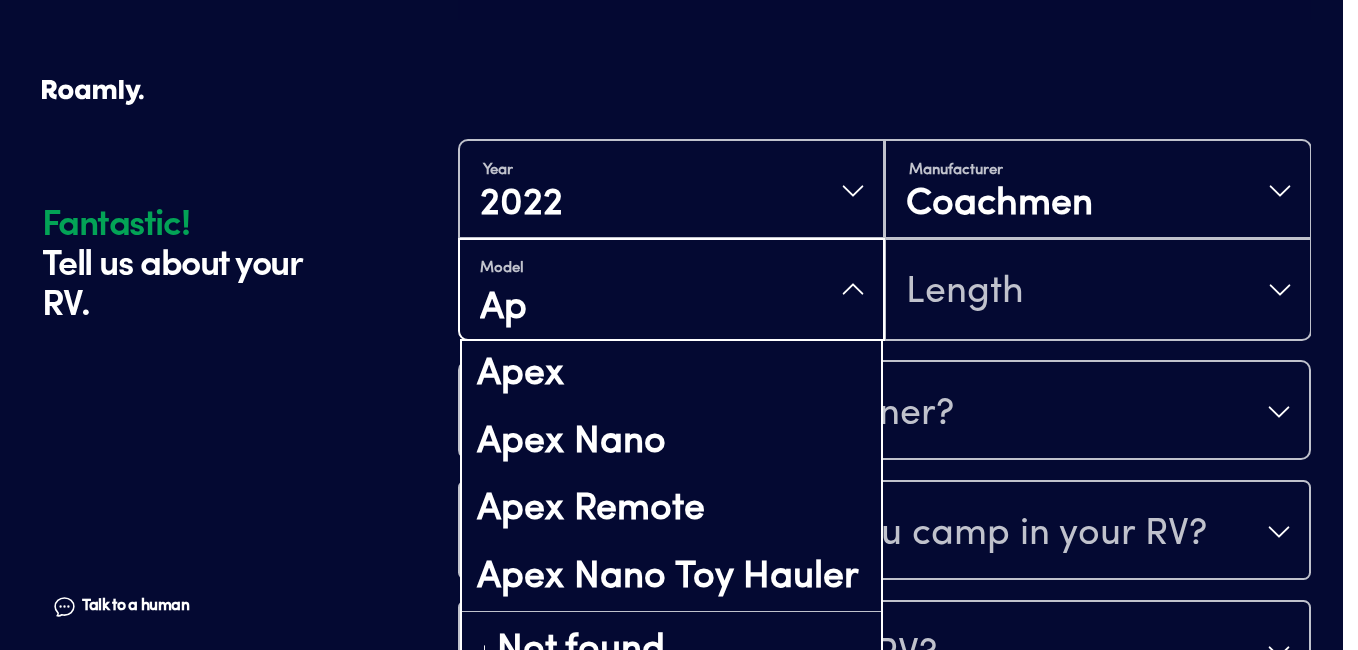 type on "A" 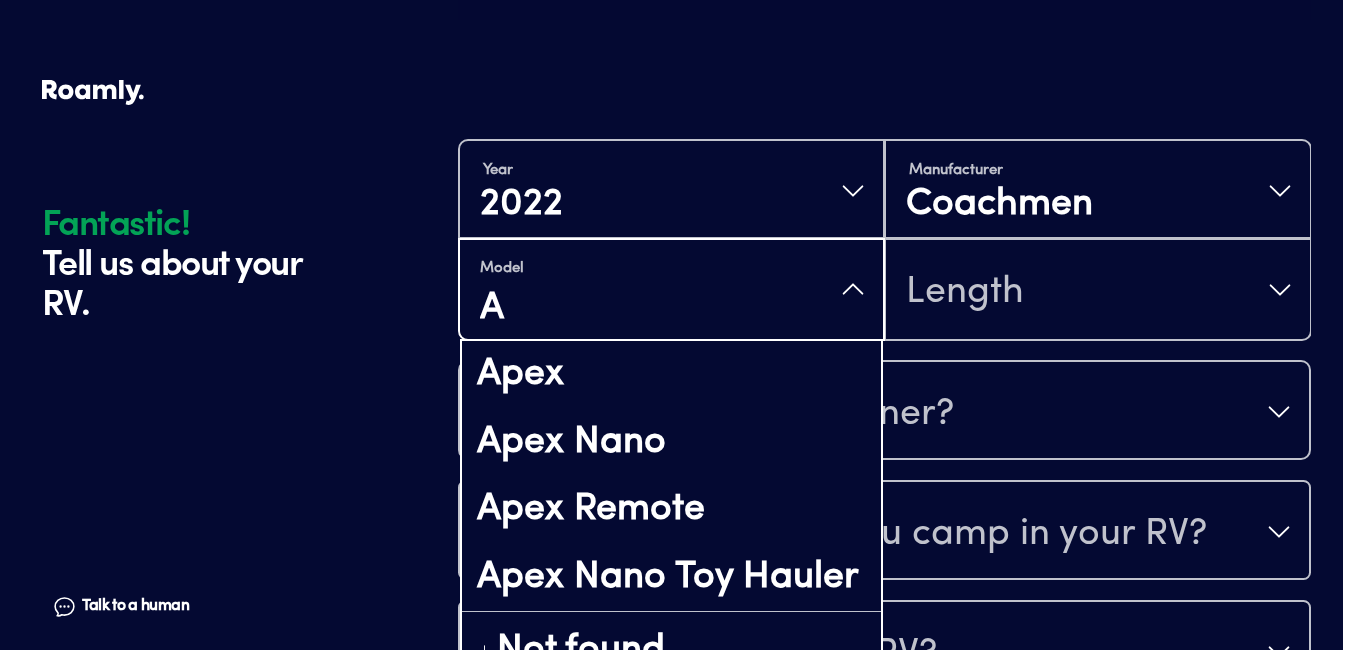 type 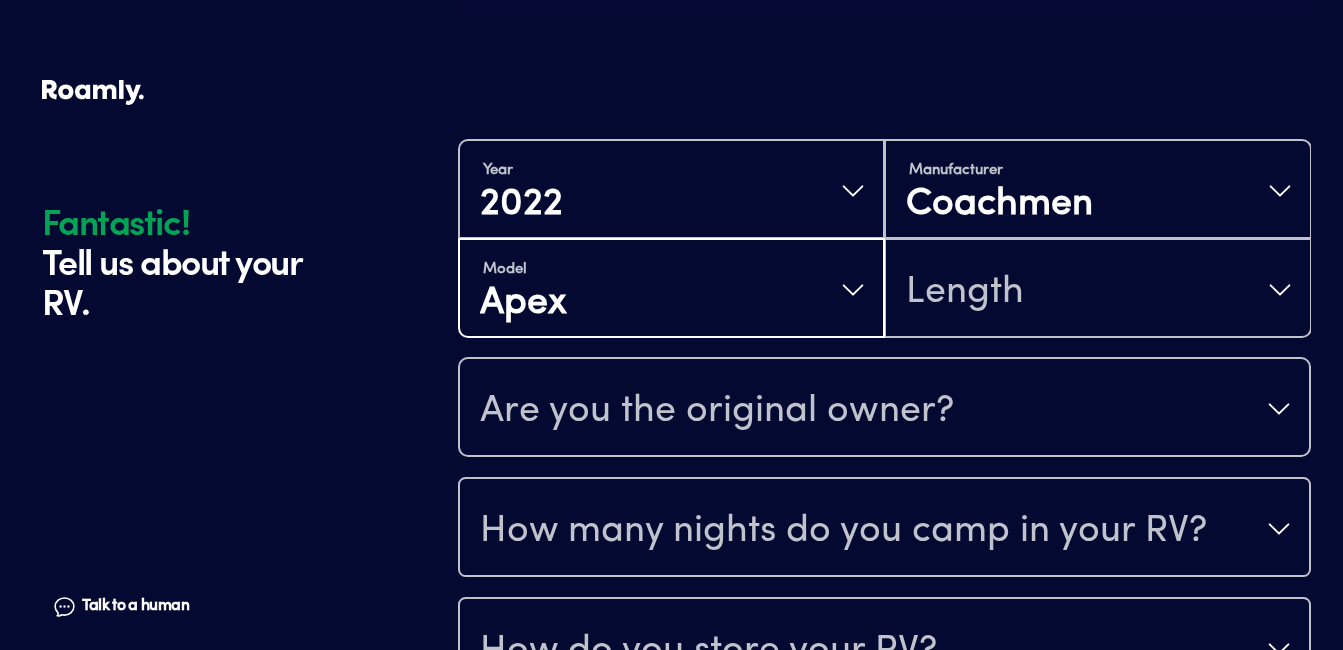 click on "Model Apex  Length" at bounding box center (884, 288) 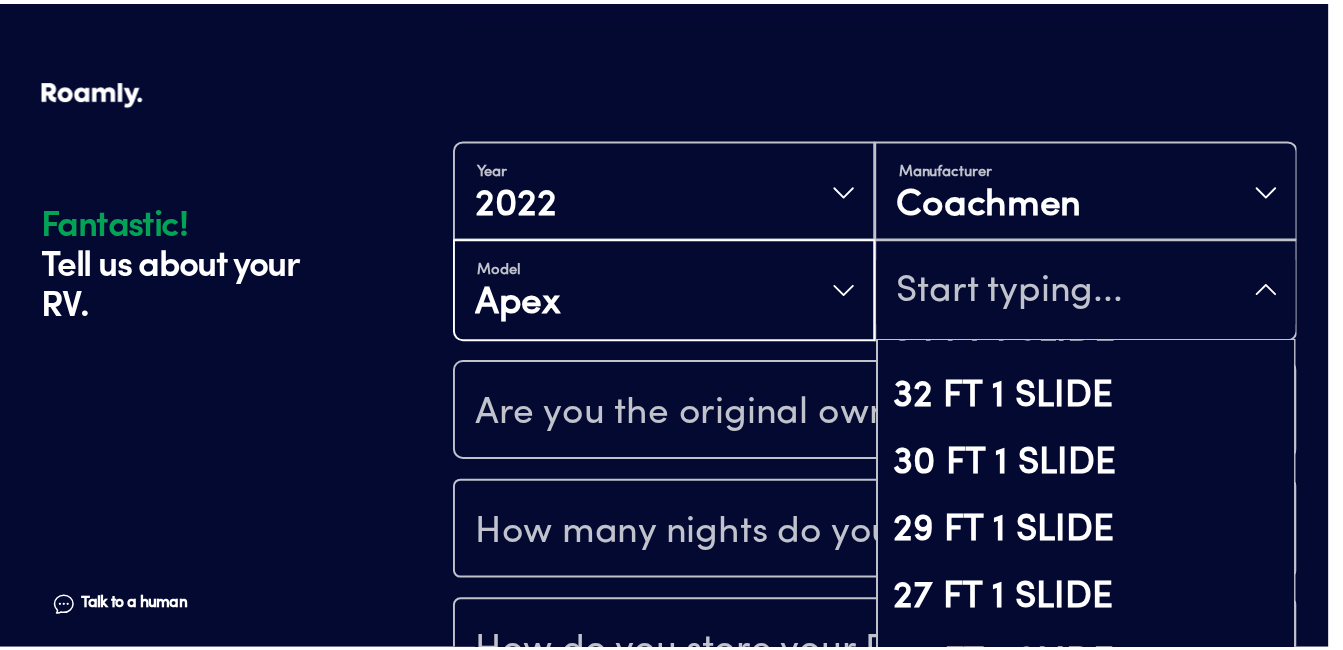 scroll, scrollTop: 123, scrollLeft: 0, axis: vertical 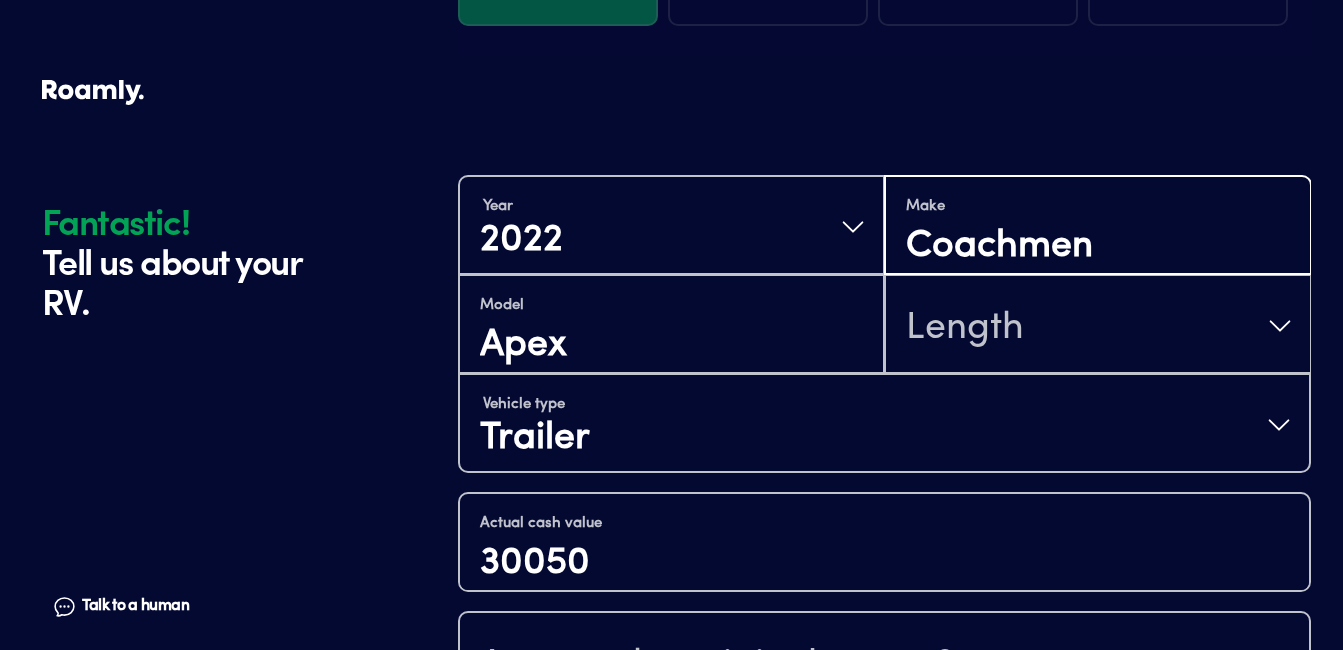 click on "Coachmen" at bounding box center (1097, 247) 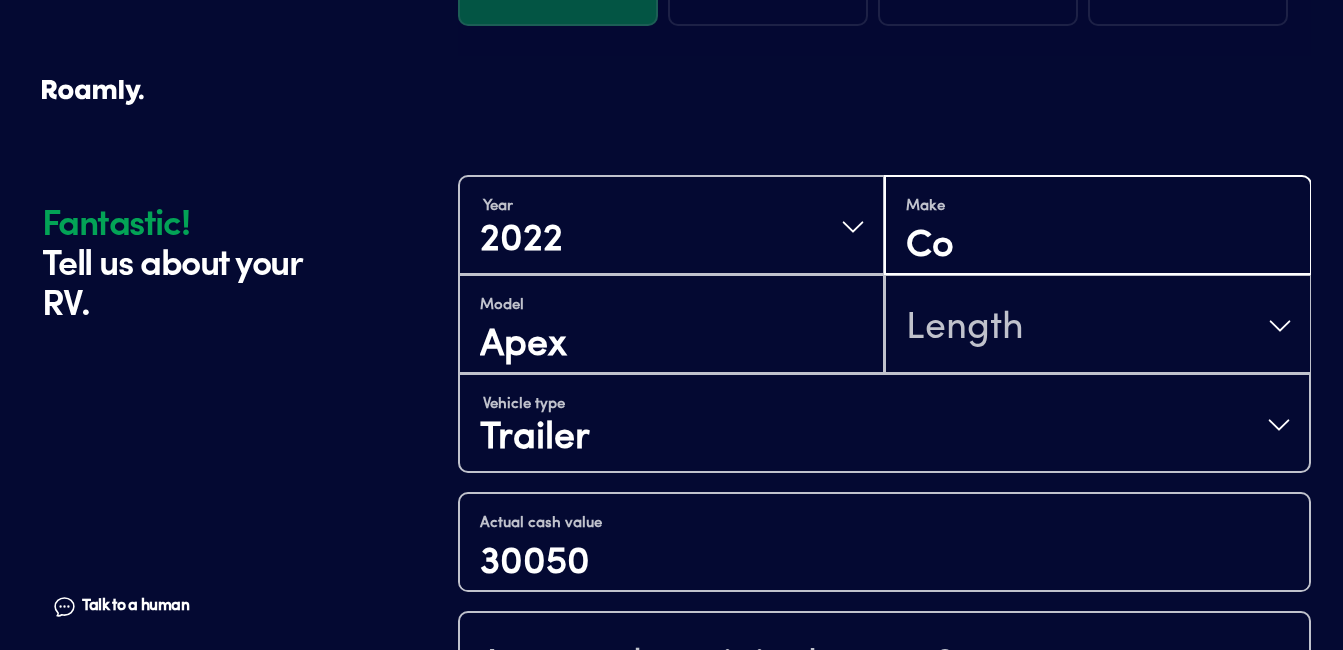 type on "C" 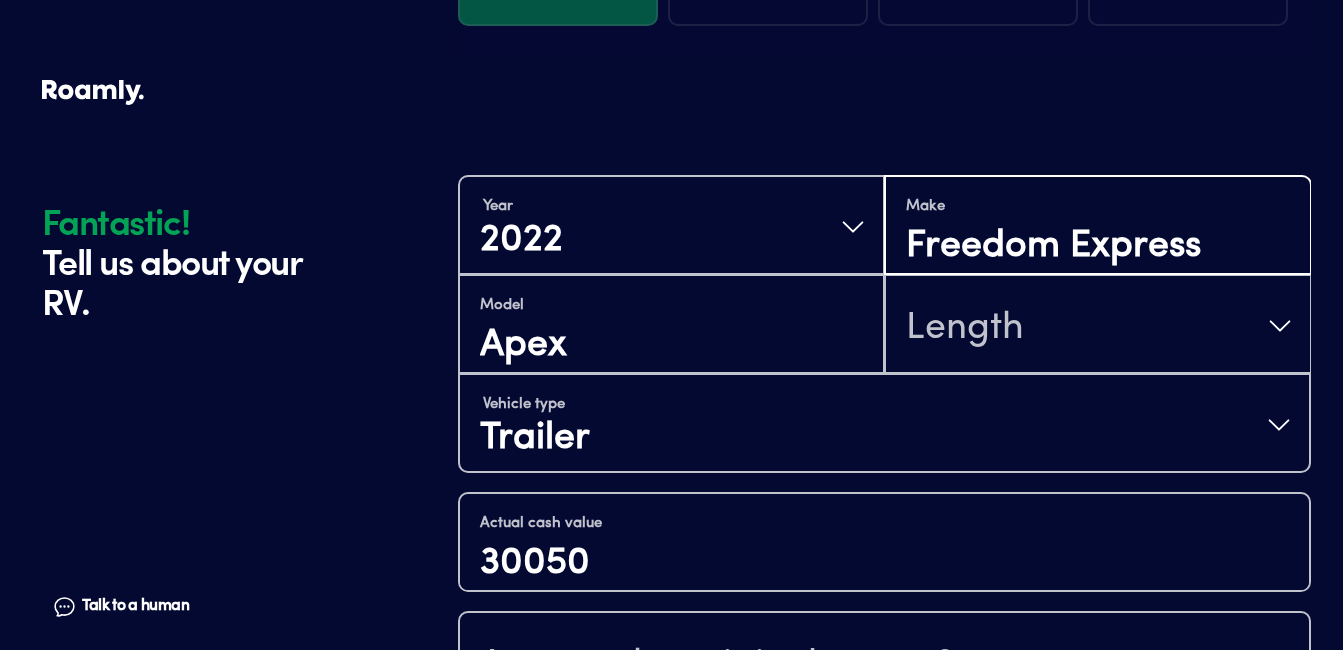 type on "Freedom Express" 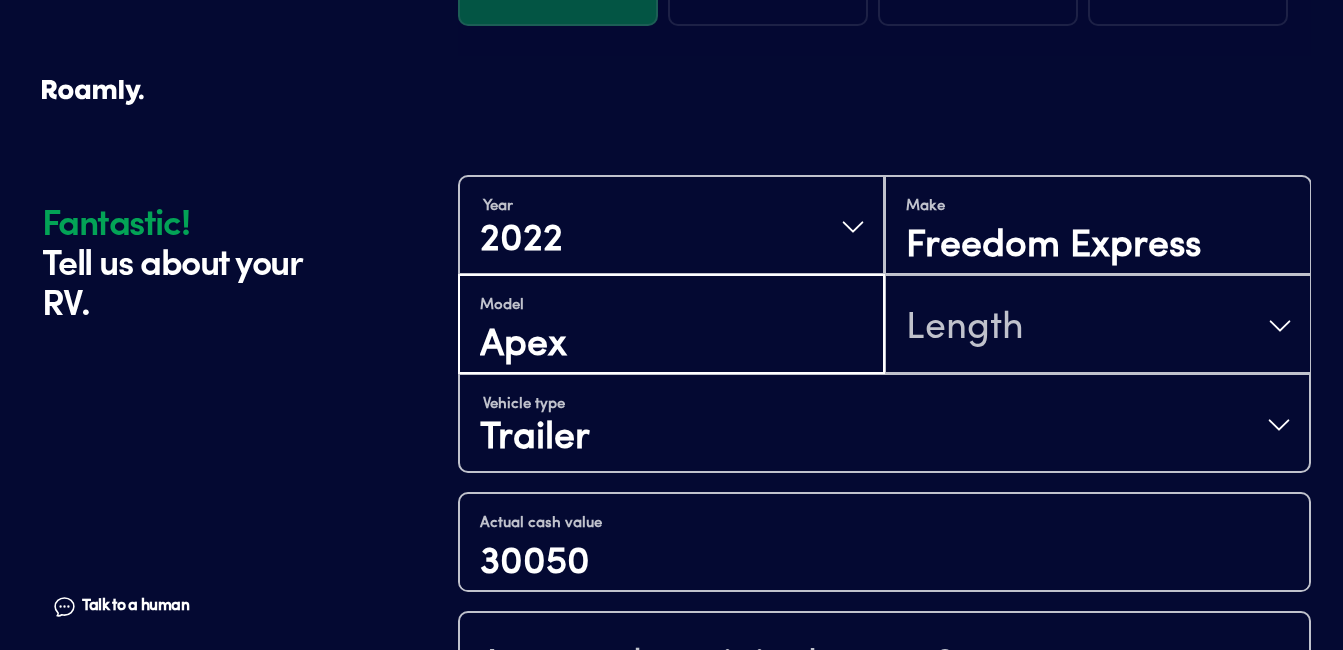click on "Apex" at bounding box center (671, 346) 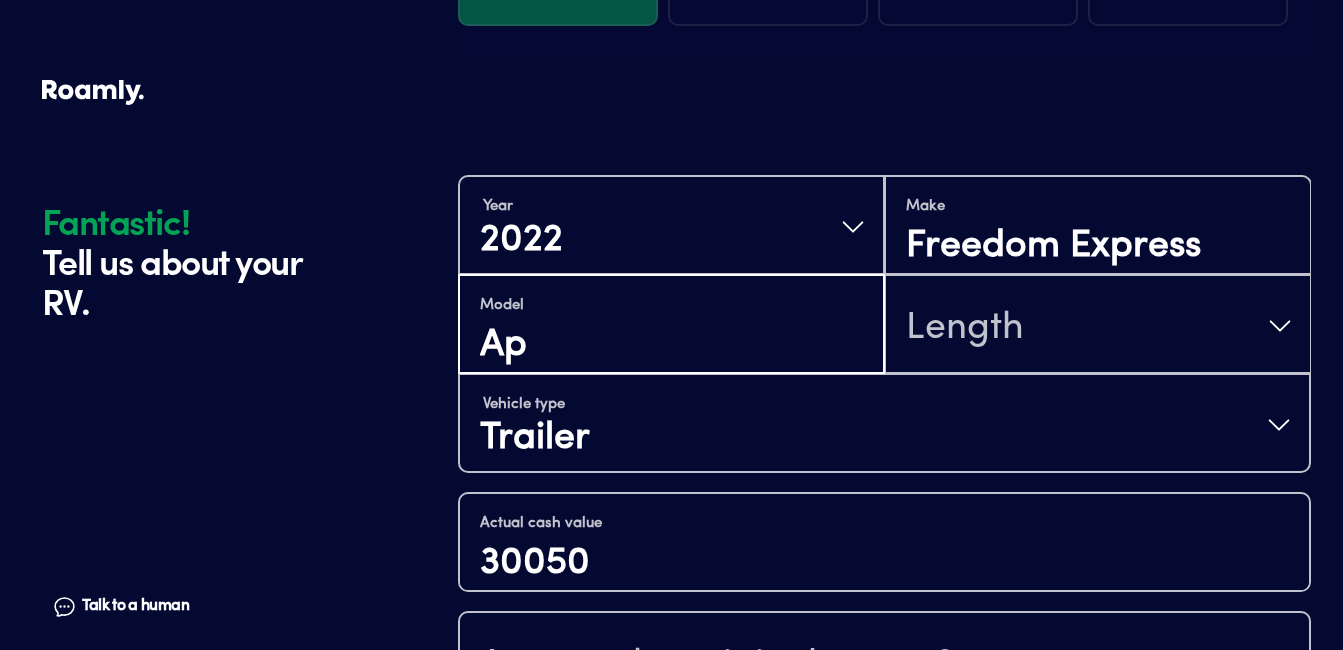 type on "A" 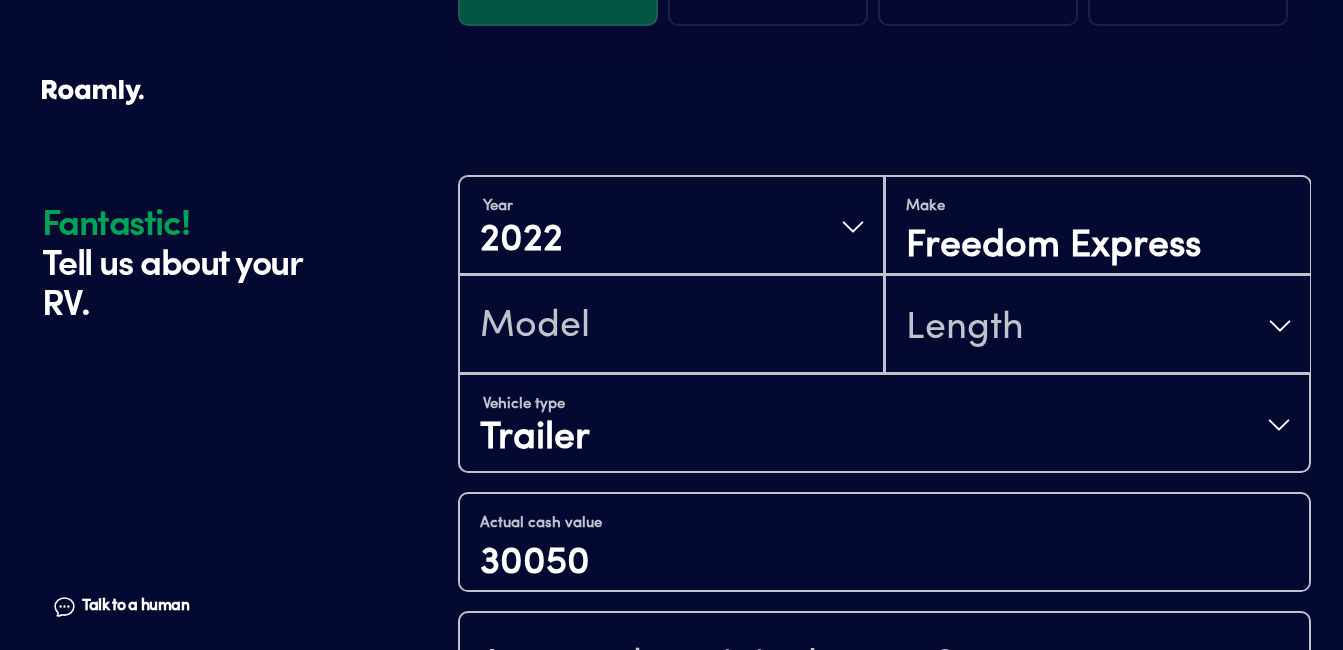 click on "Vehicle type Trailer" at bounding box center (884, 423) 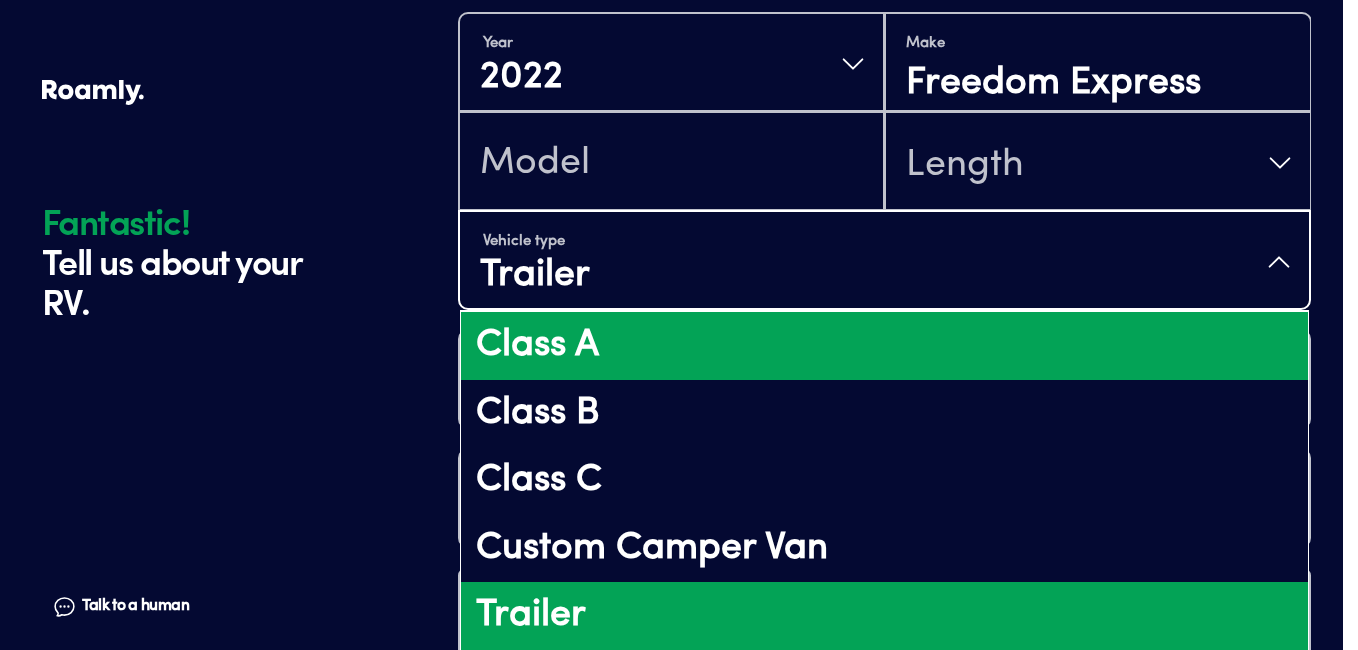 click on "Class A" at bounding box center (884, 346) 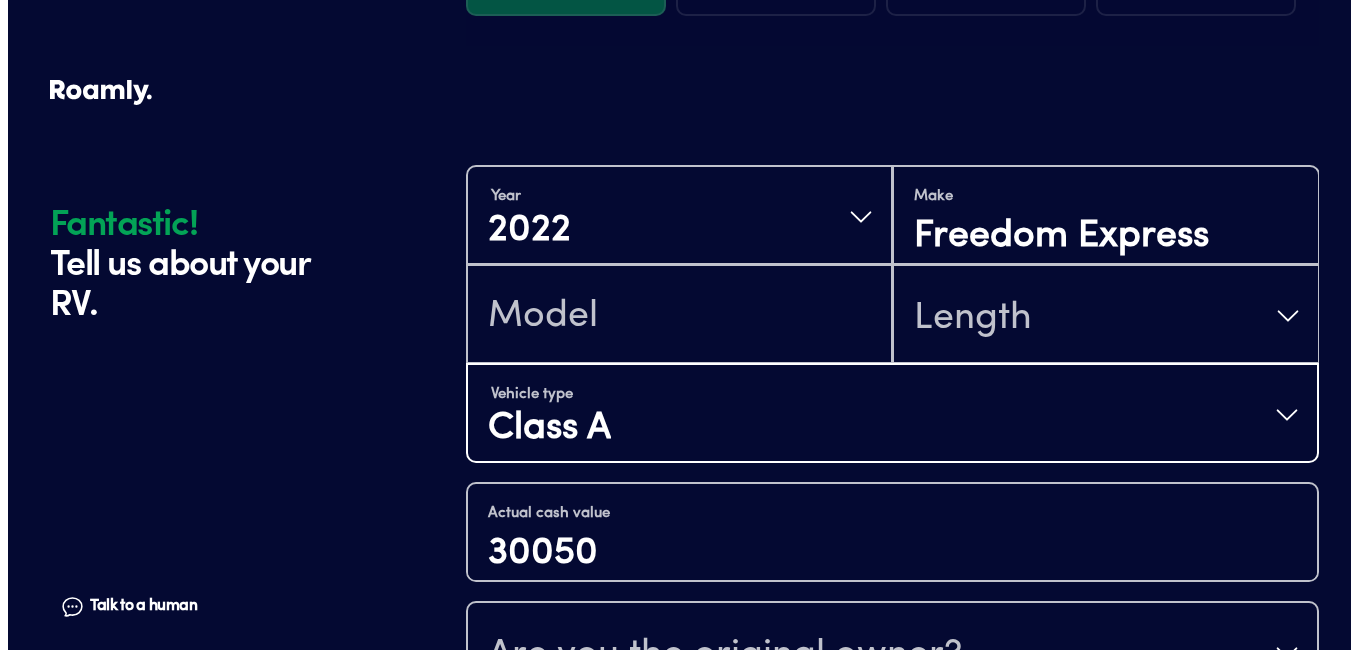 scroll, scrollTop: 317, scrollLeft: 0, axis: vertical 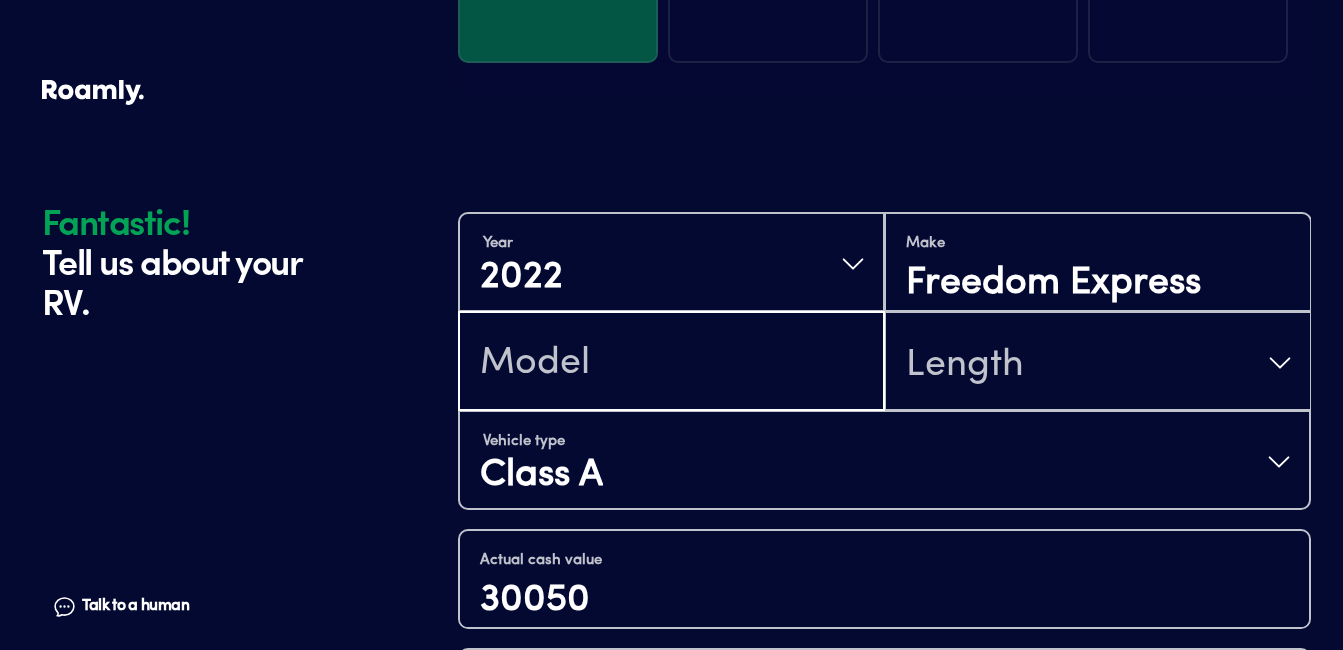 click at bounding box center [671, 363] 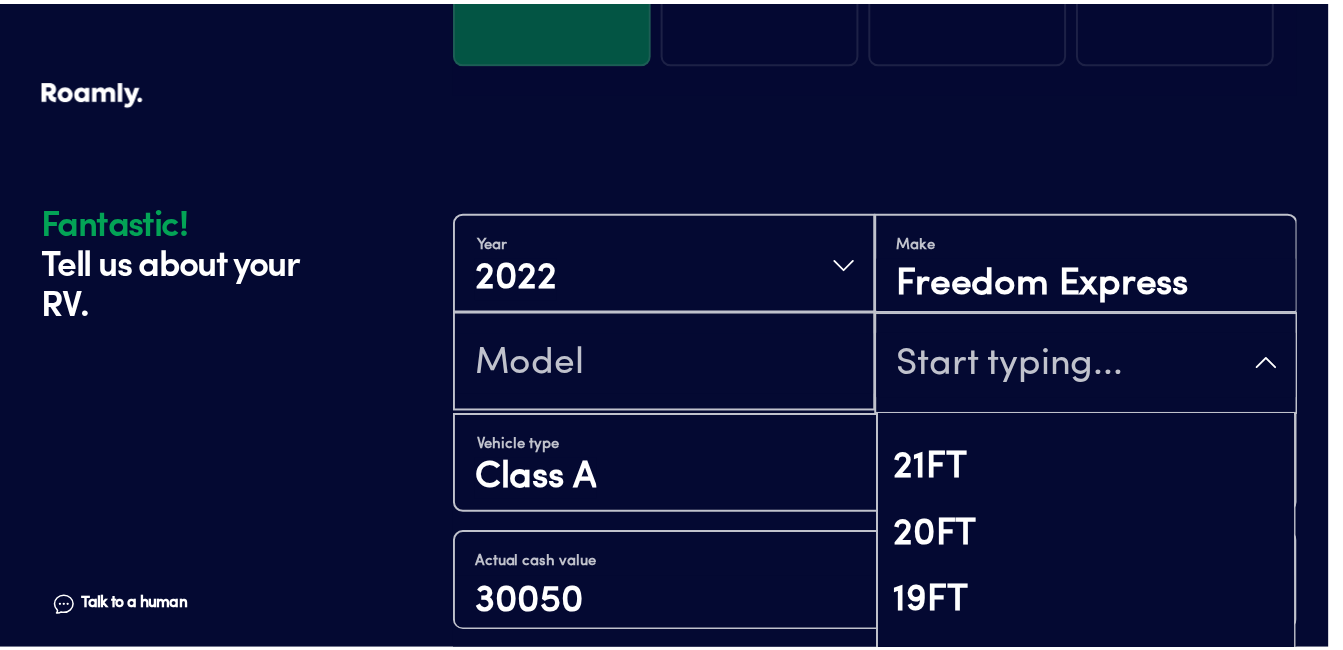 scroll, scrollTop: 1500, scrollLeft: 0, axis: vertical 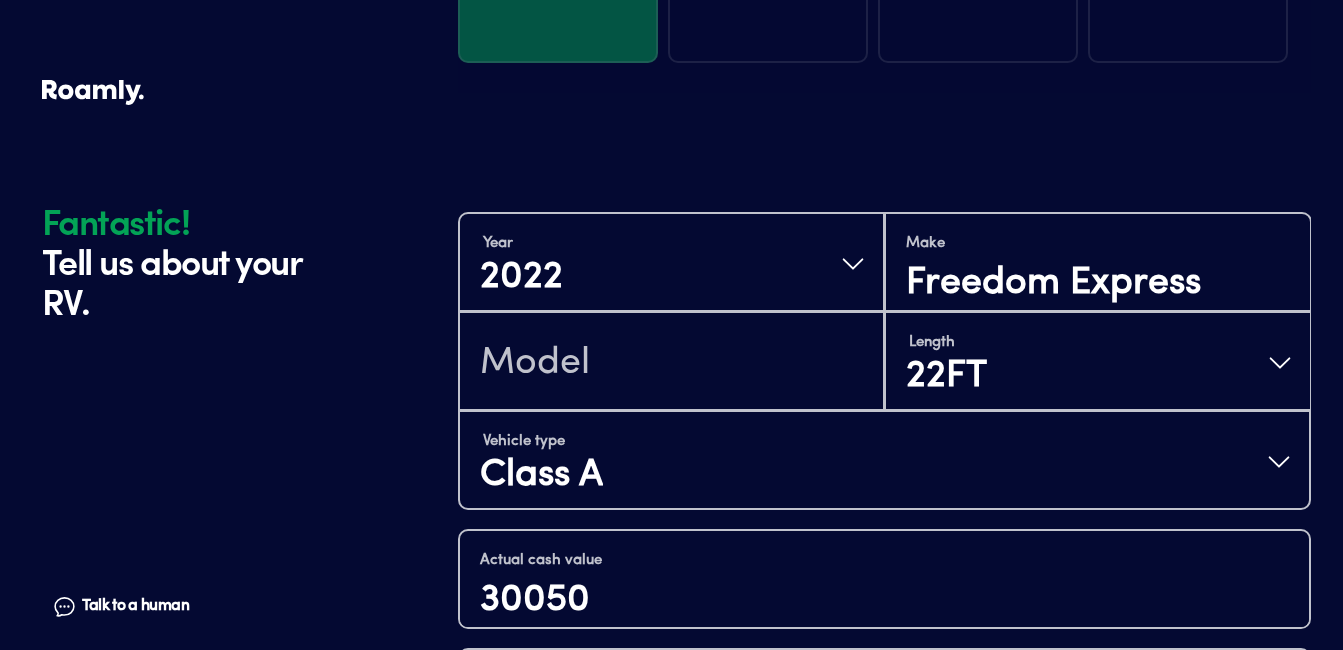 click on "Year [DATE] Make Freedom Express Length 22FT Vehicle type Class A Actual cash value 30050 Are you the original owner? How many nights do you camp in your RV? How do you store your RV? Yes No Does this RV have a salvage title? Please fill out all fields" at bounding box center [884, 620] 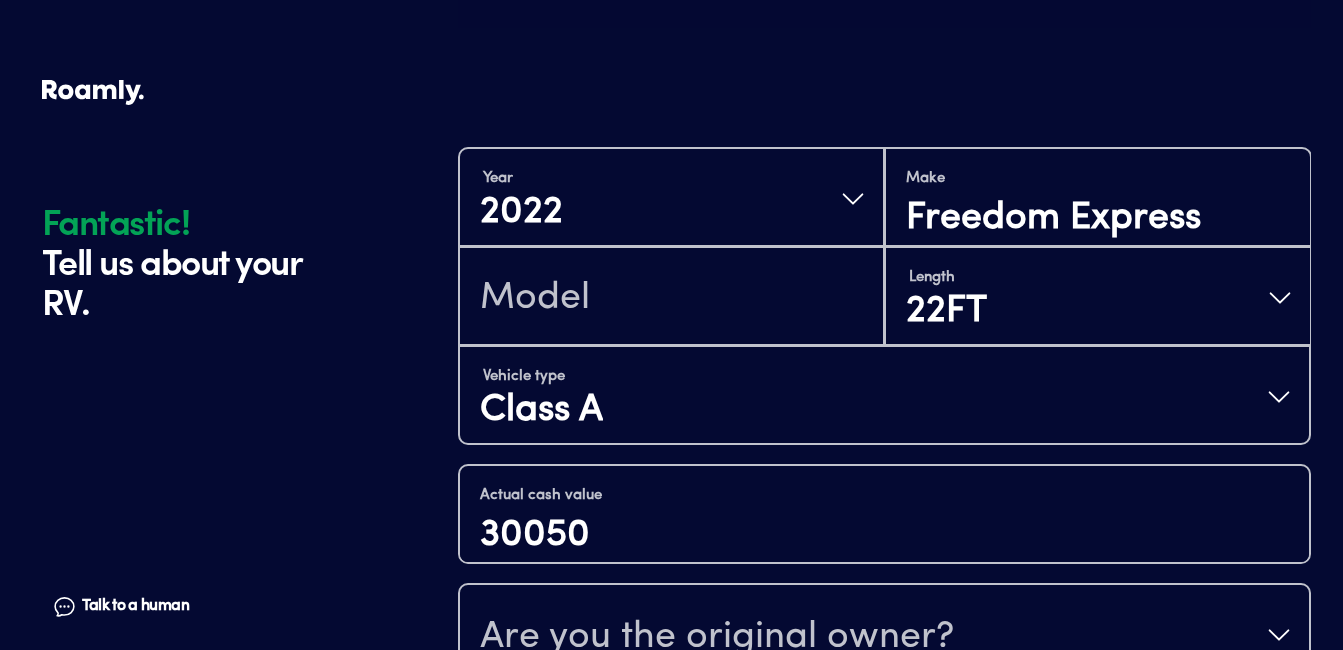 scroll, scrollTop: 417, scrollLeft: 0, axis: vertical 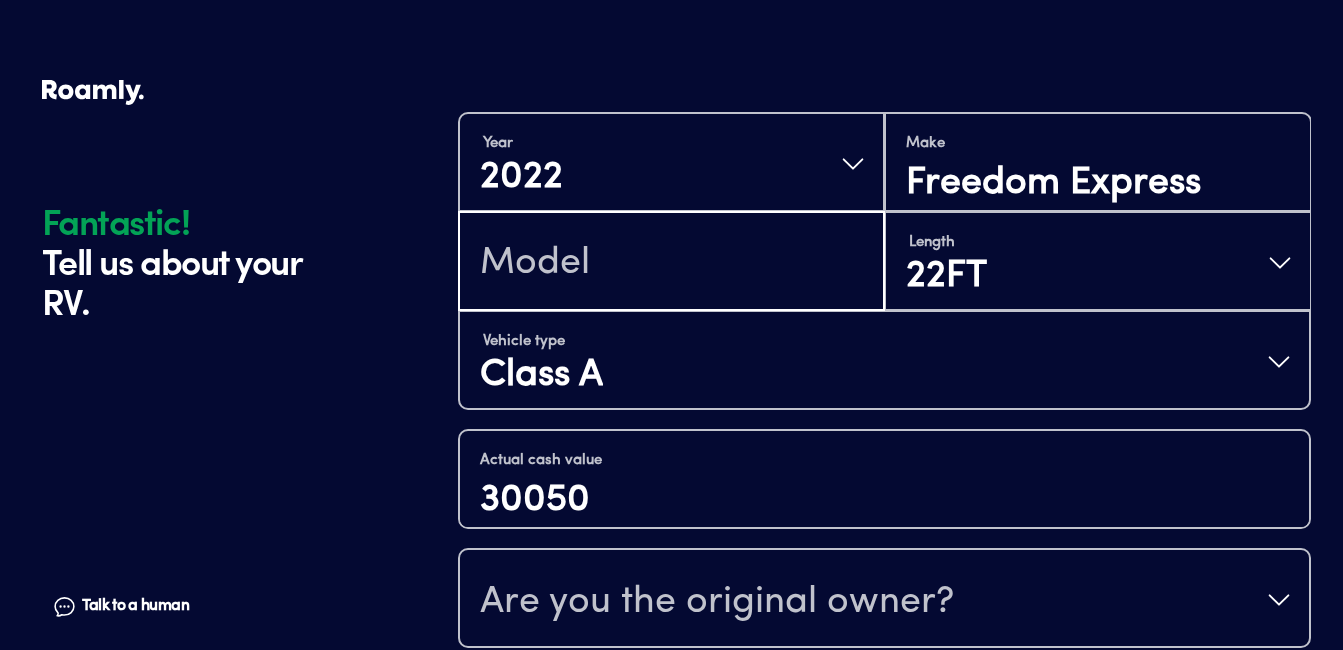 click at bounding box center [671, 263] 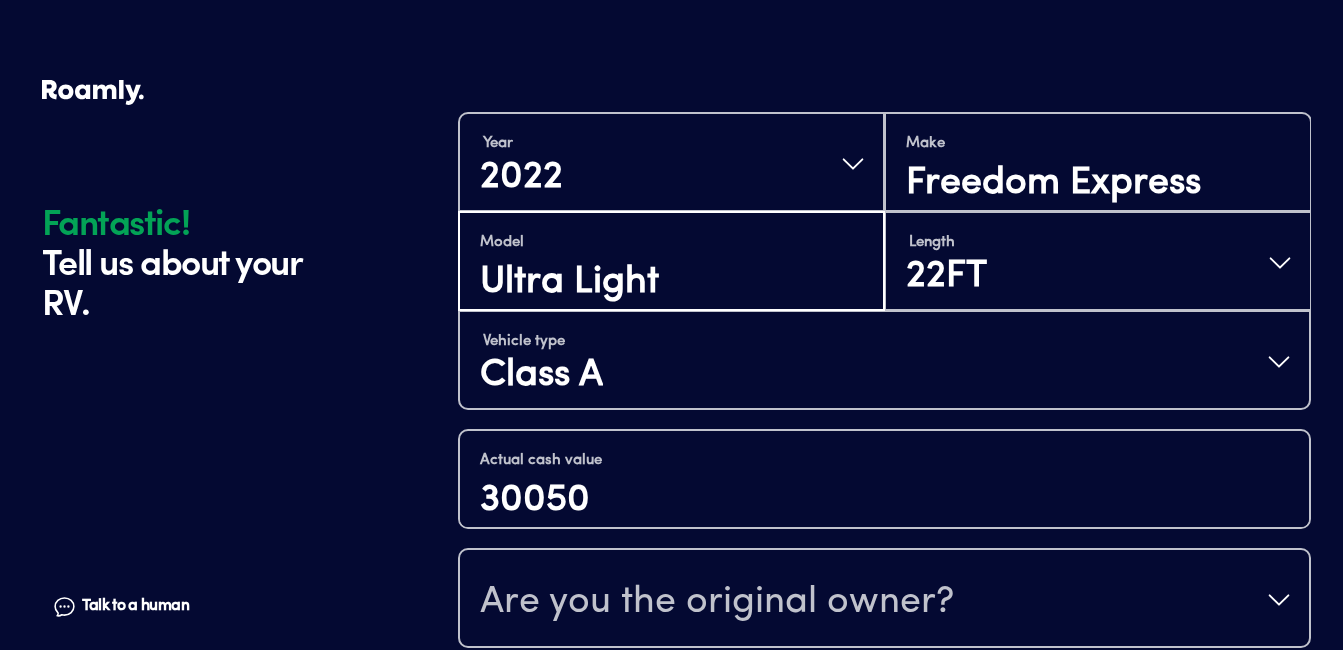 type on "Ultra Light" 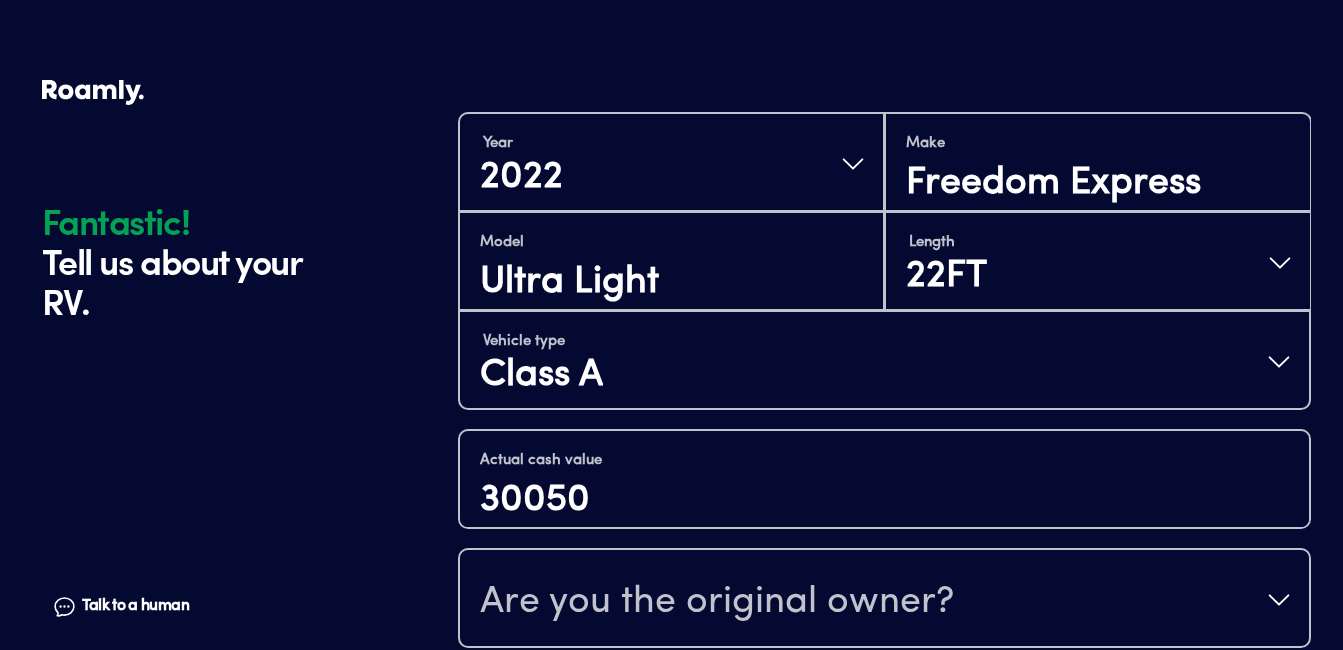 click on "Year [DATE] Make Freedom Express Model Ultra Light Length 22FT Vehicle type Class A Actual cash value 30050 Are you the original owner? How many nights do you camp in your RV? How do you store your RV? Yes No Does this RV have a salvage title? Please fill out all fields" at bounding box center (884, 520) 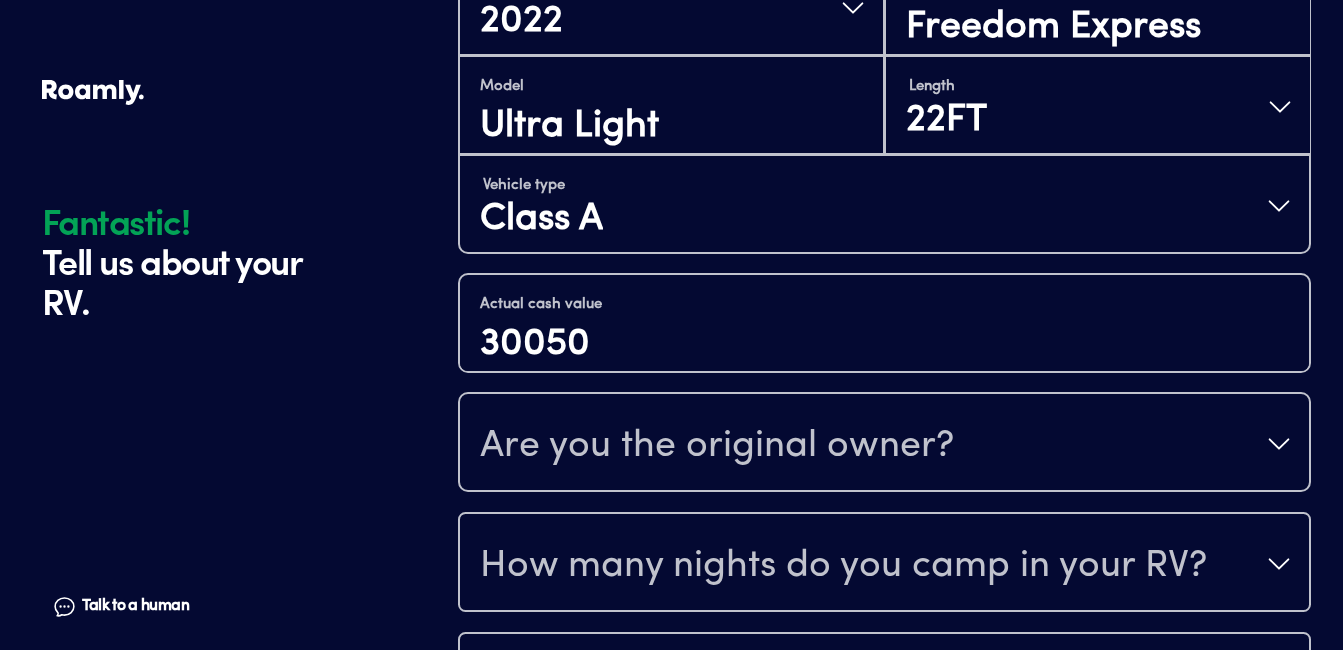 scroll, scrollTop: 617, scrollLeft: 0, axis: vertical 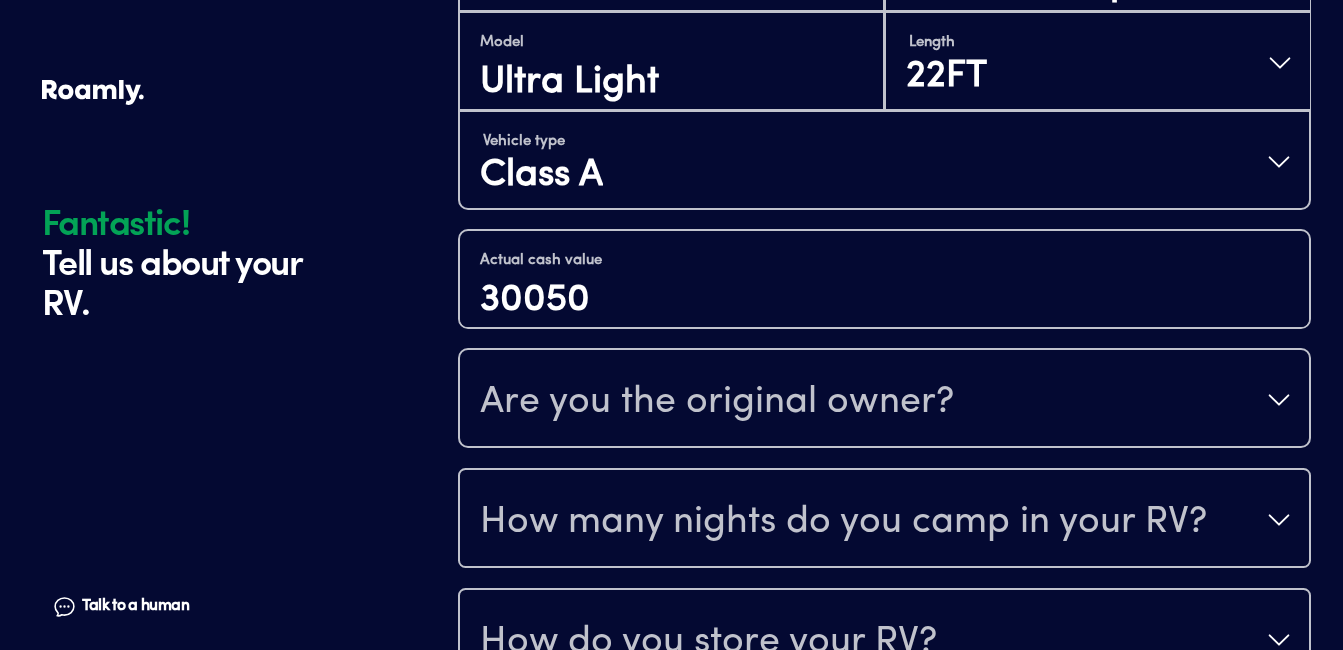 click on "Are you the original owner?" at bounding box center [884, 400] 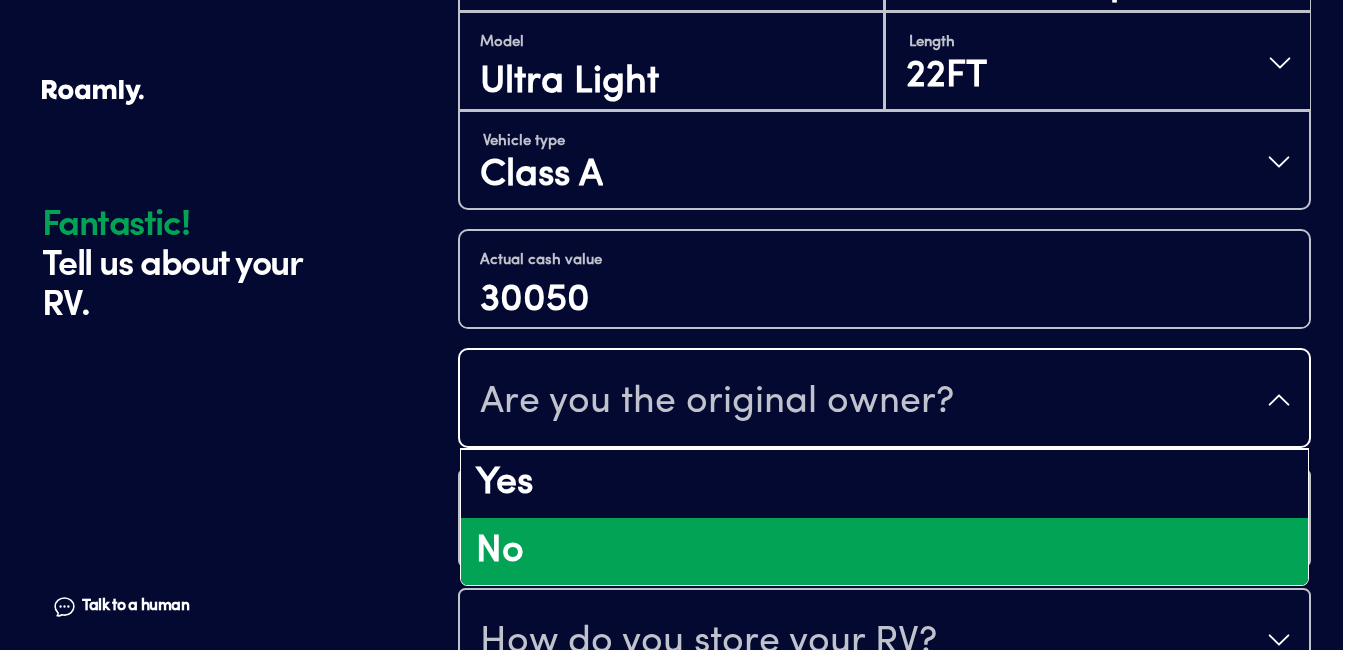 click on "No" at bounding box center [884, 552] 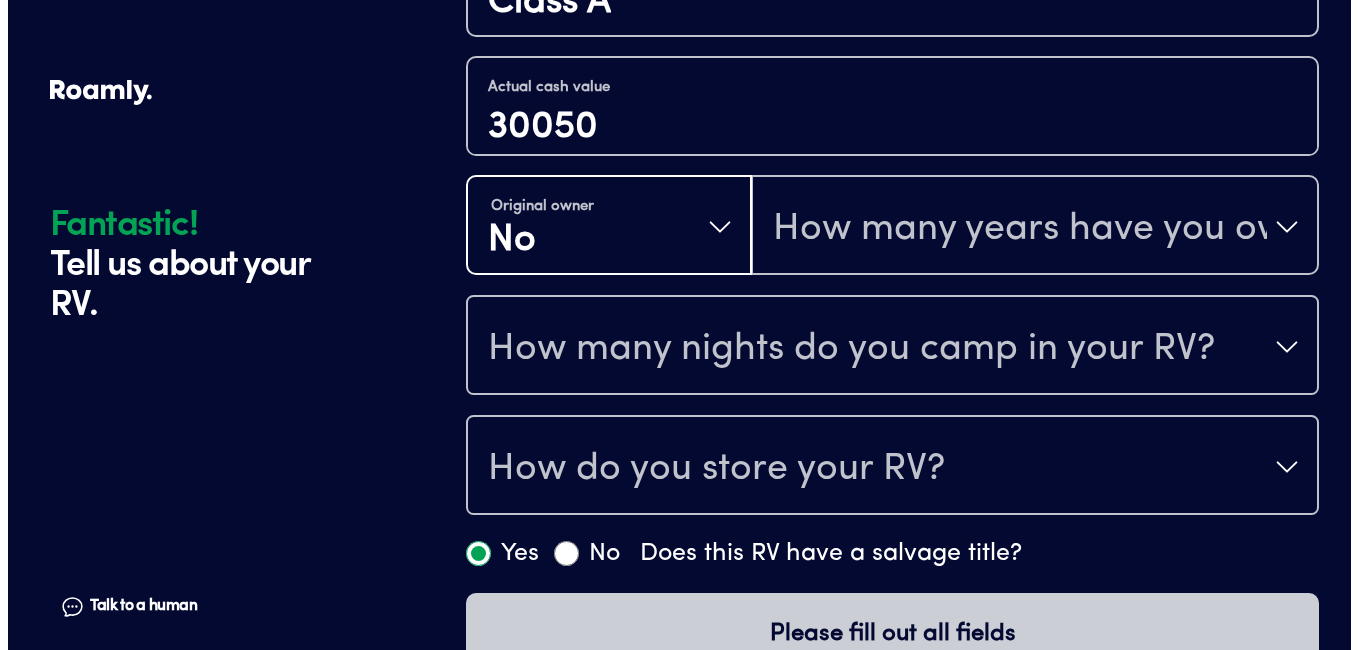 scroll, scrollTop: 817, scrollLeft: 0, axis: vertical 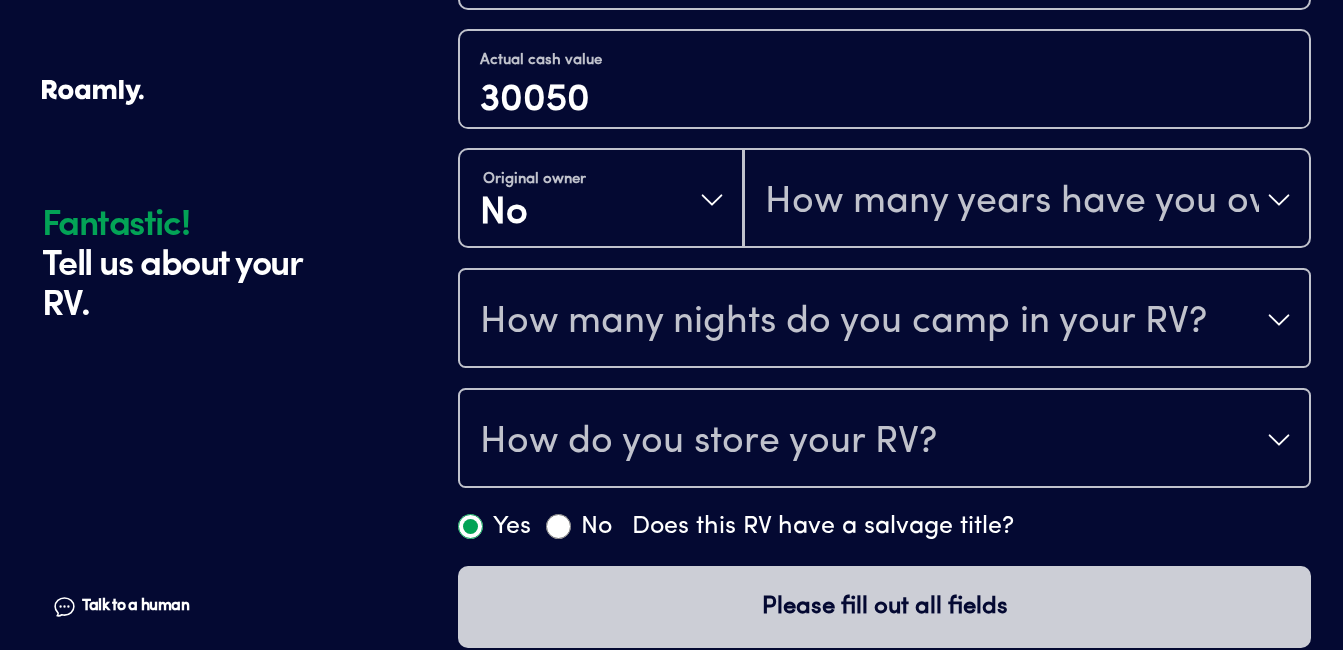 click on "How many years have you owned it?" at bounding box center (1012, 202) 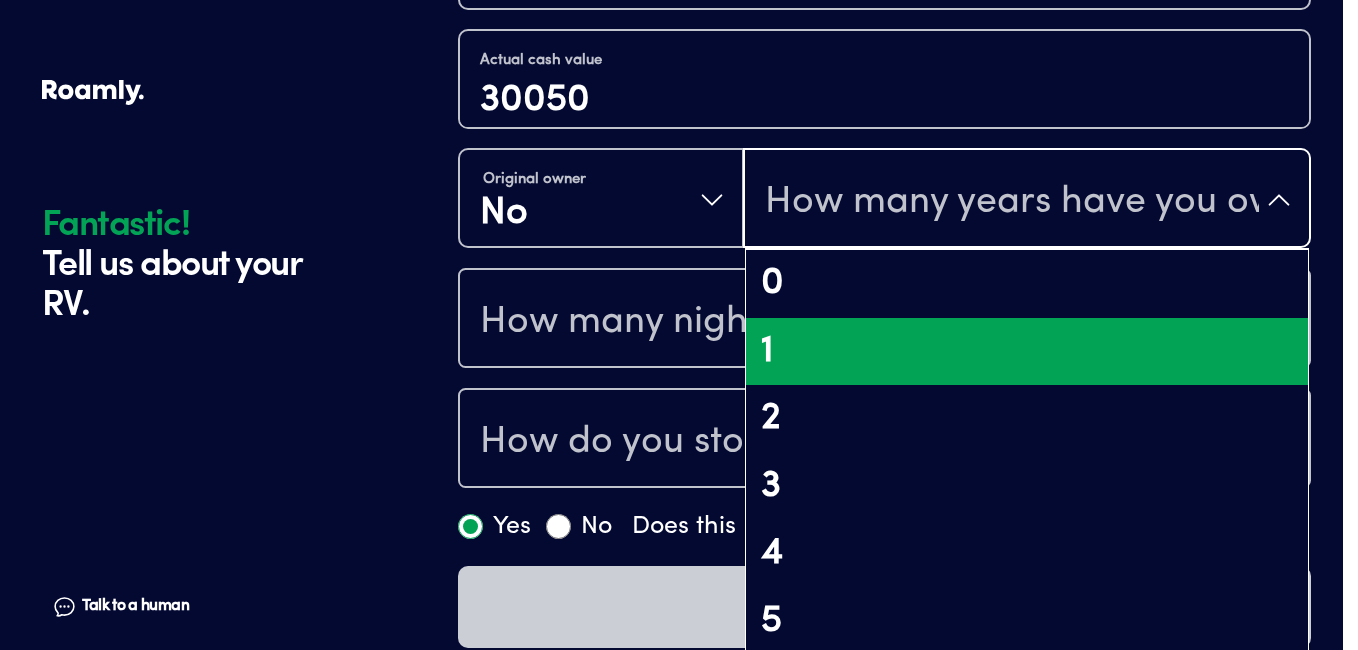 click on "1" at bounding box center (1027, 352) 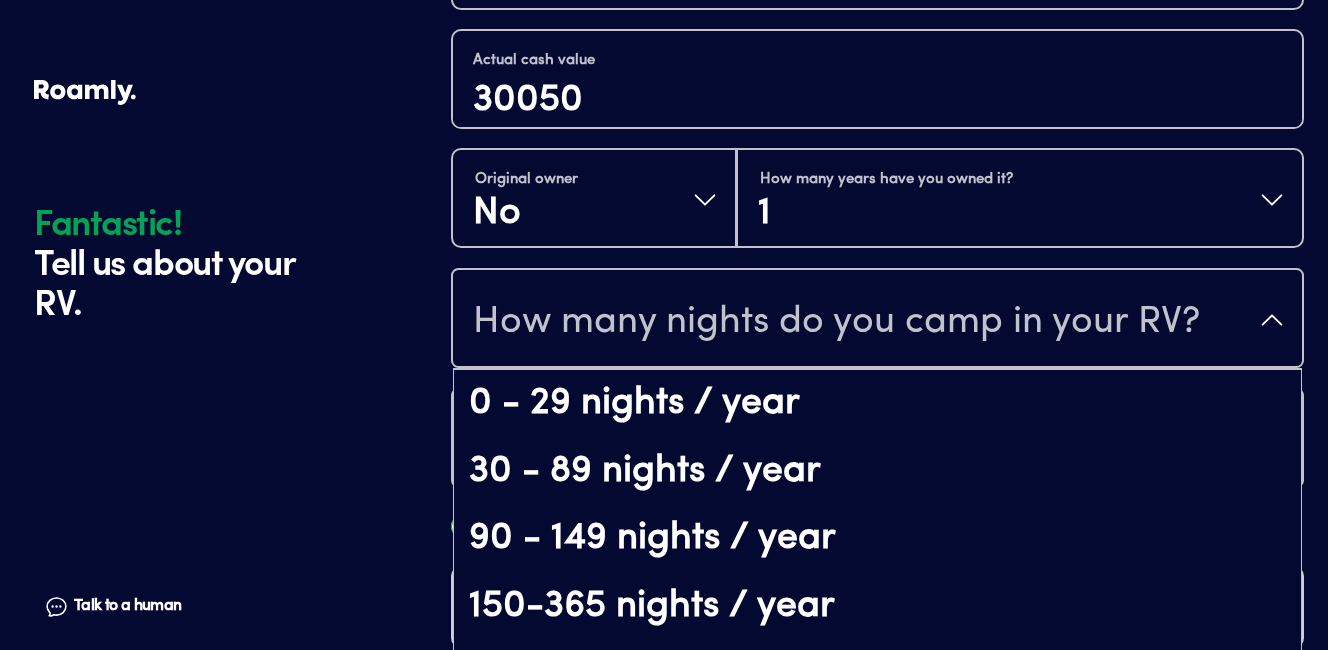 click on "How many nights do you camp in your RV?" at bounding box center [836, 322] 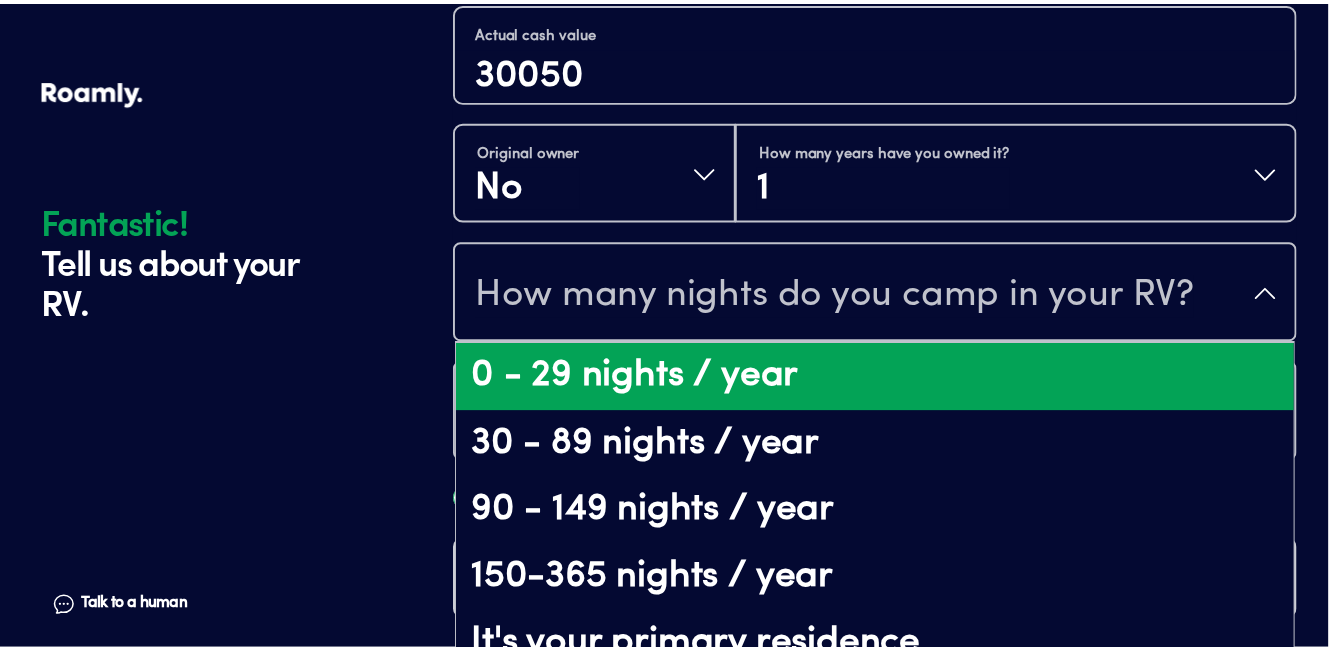 scroll, scrollTop: 41, scrollLeft: 0, axis: vertical 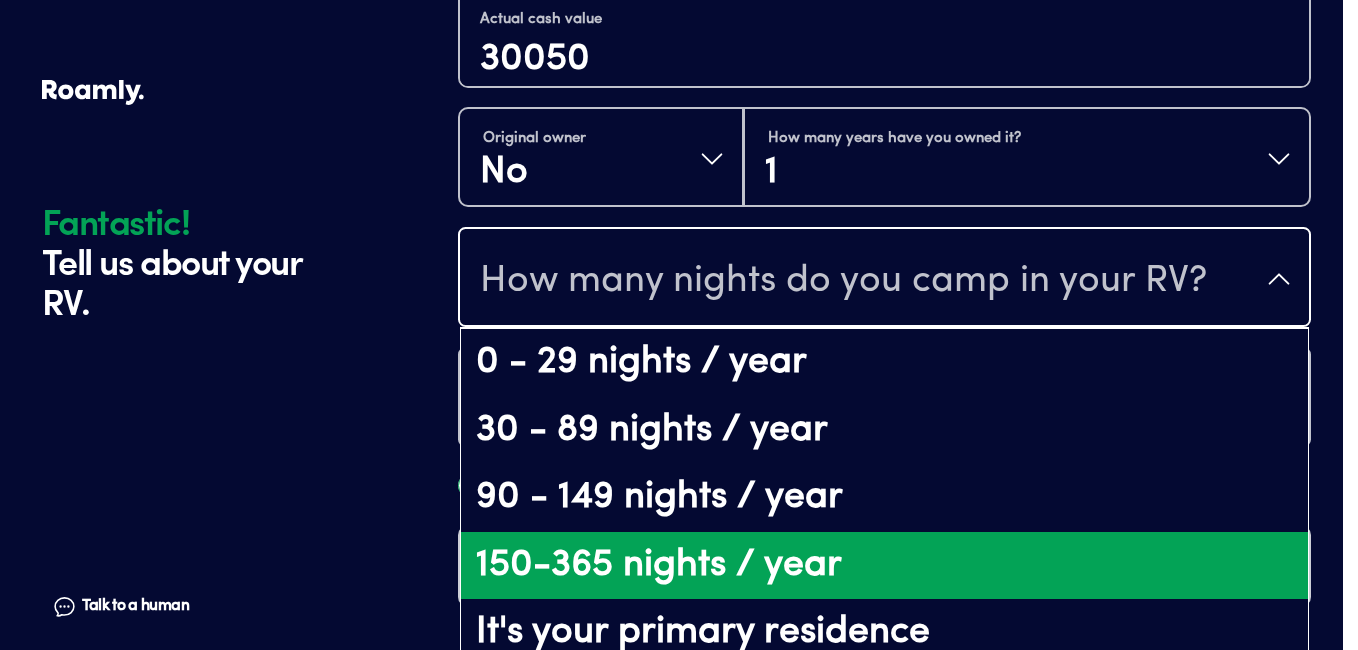 click on "150-365 nights / year" at bounding box center [884, 566] 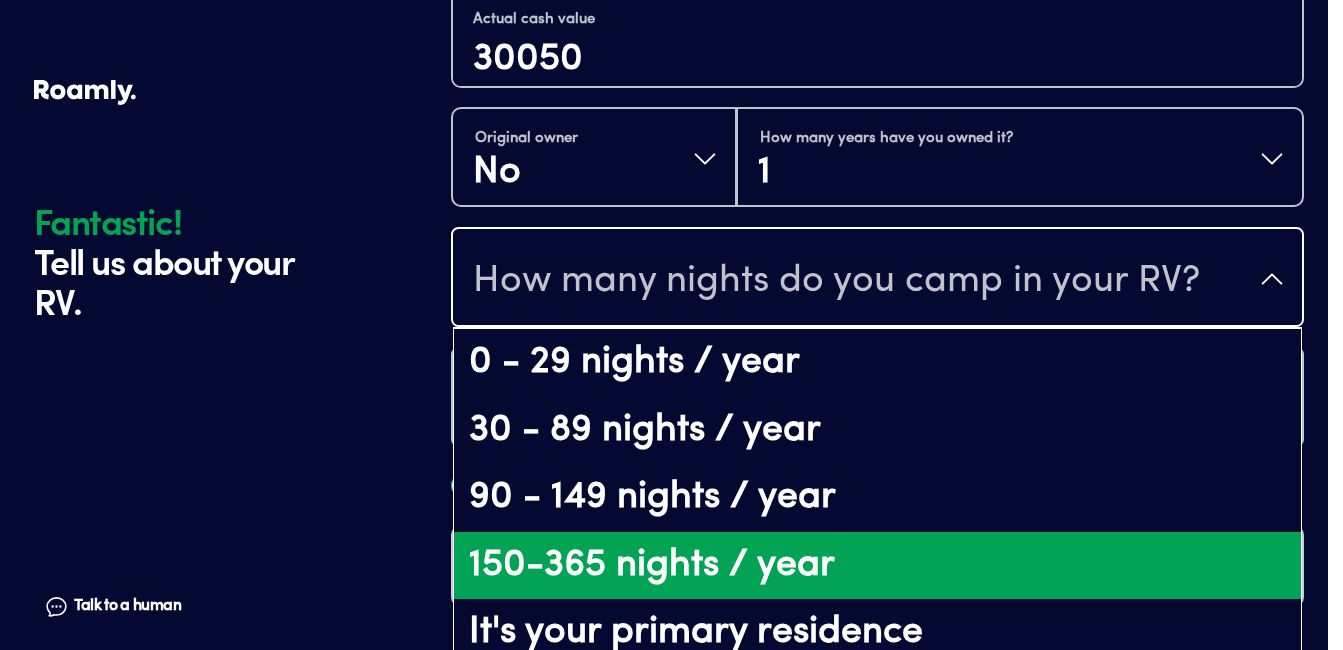 scroll, scrollTop: 0, scrollLeft: 0, axis: both 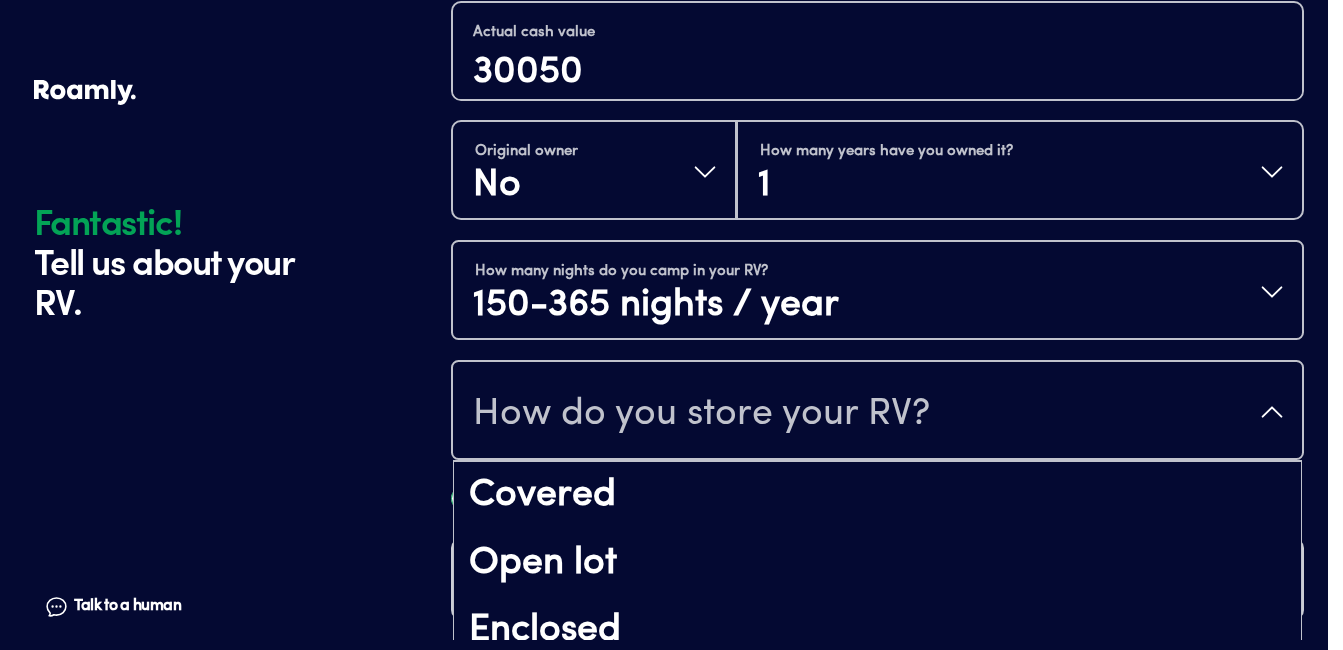 click on "How do you store your RV?" at bounding box center (701, 414) 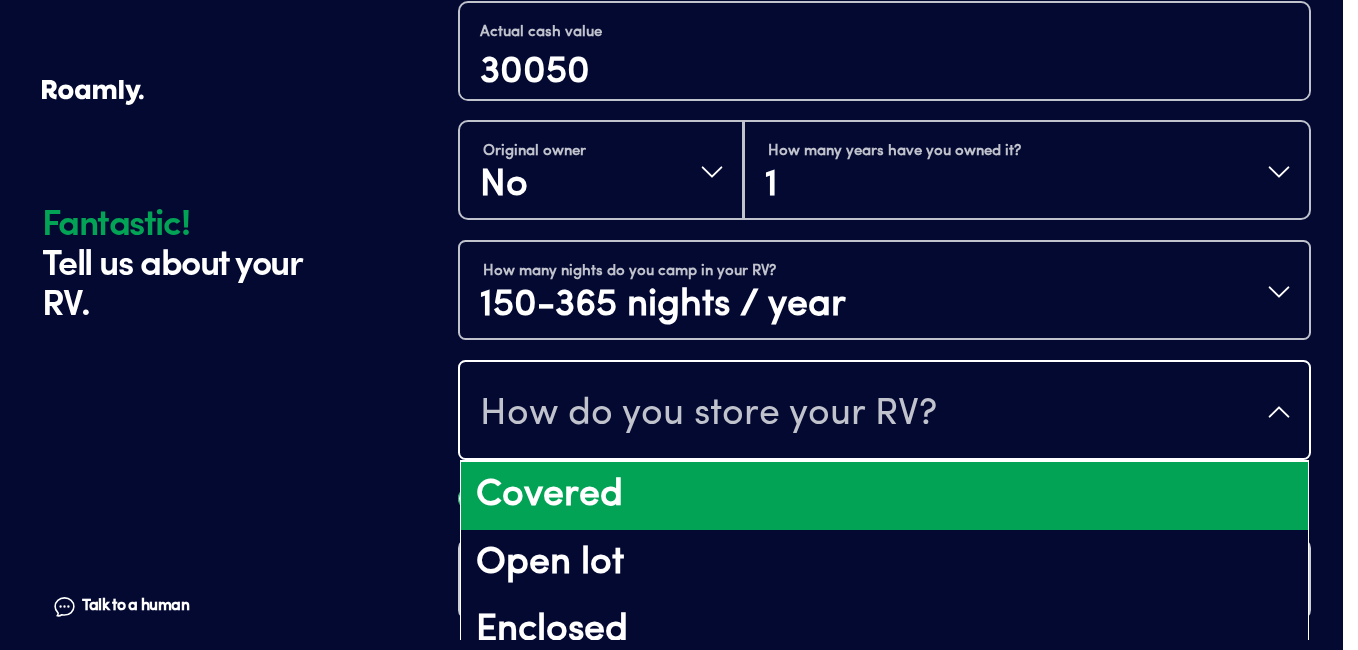 click on "Covered" at bounding box center (884, 496) 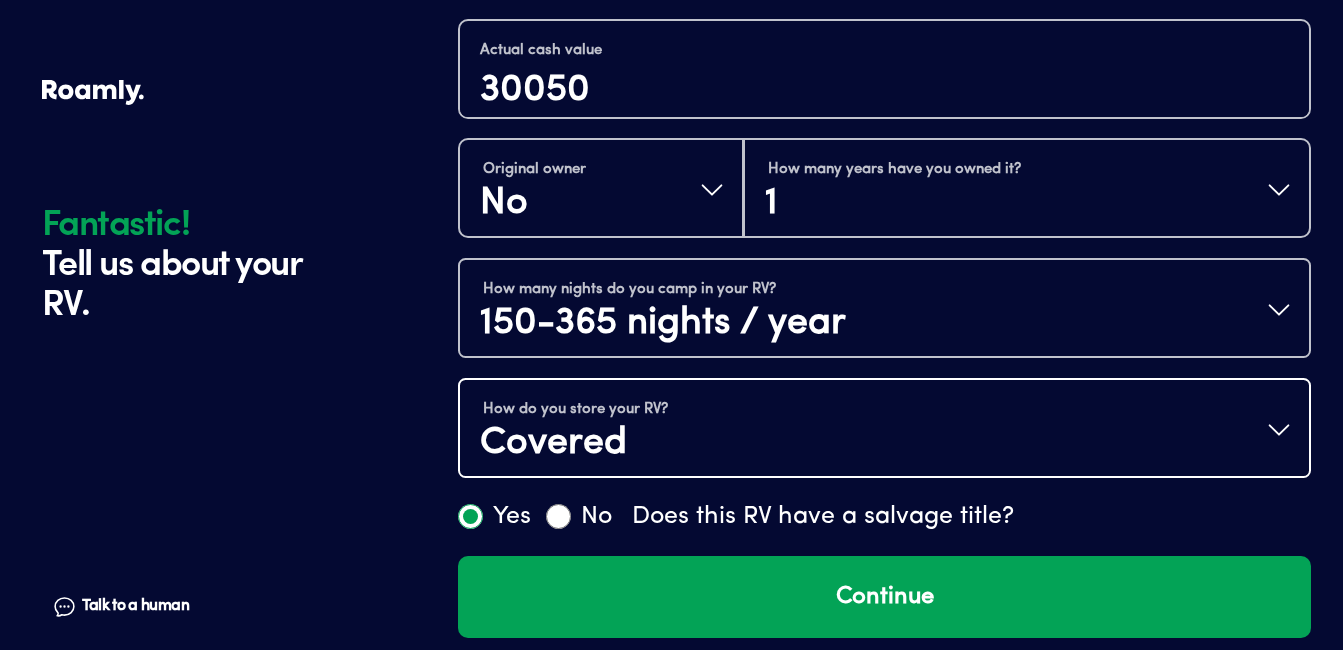 scroll, scrollTop: 845, scrollLeft: 0, axis: vertical 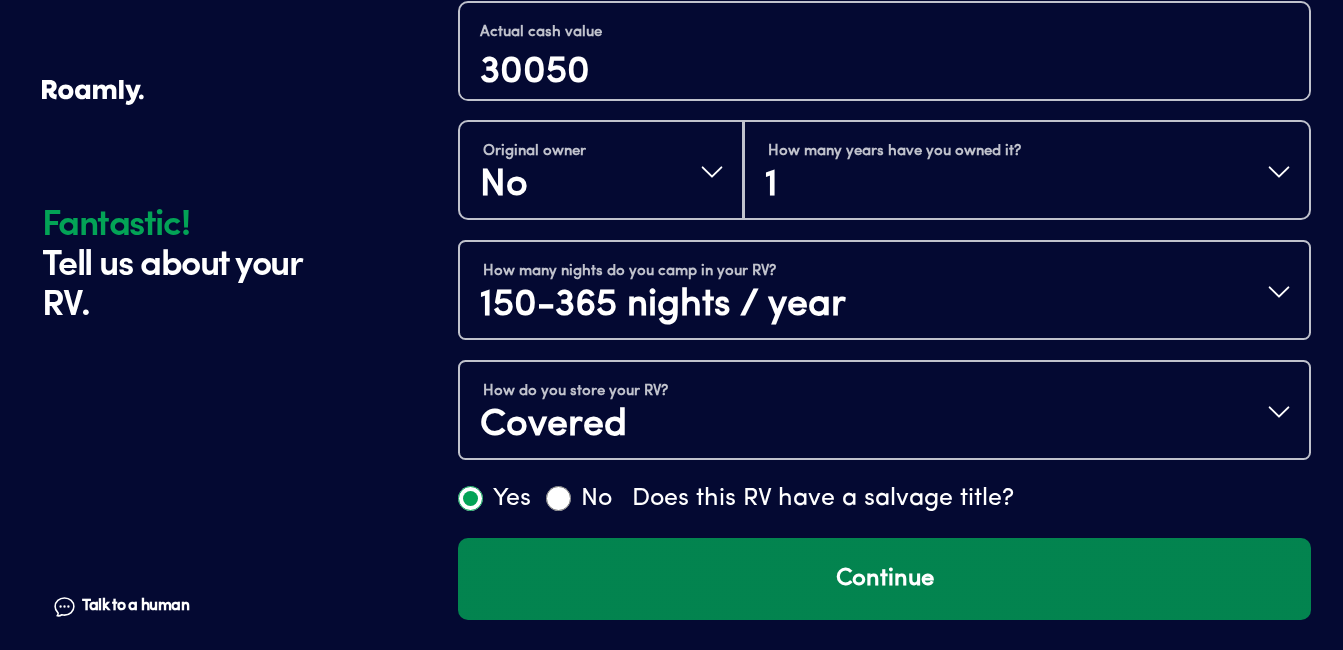 click on "Continue" at bounding box center [884, 579] 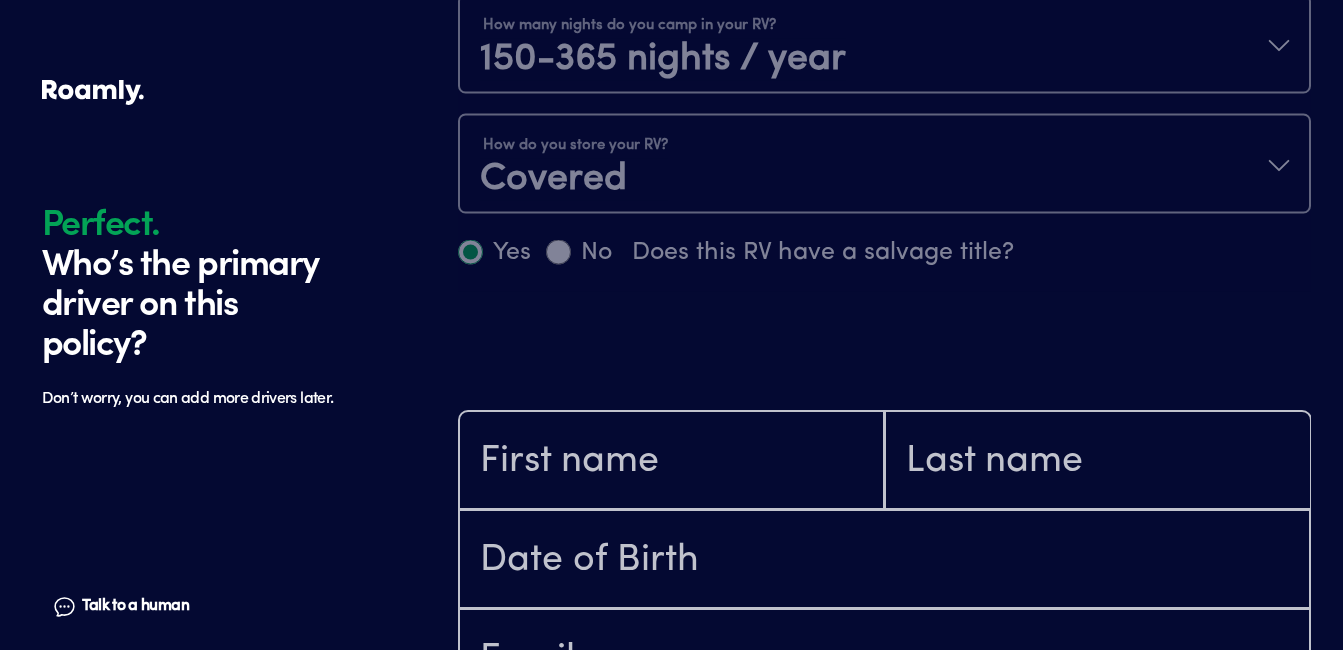 scroll, scrollTop: 1403, scrollLeft: 0, axis: vertical 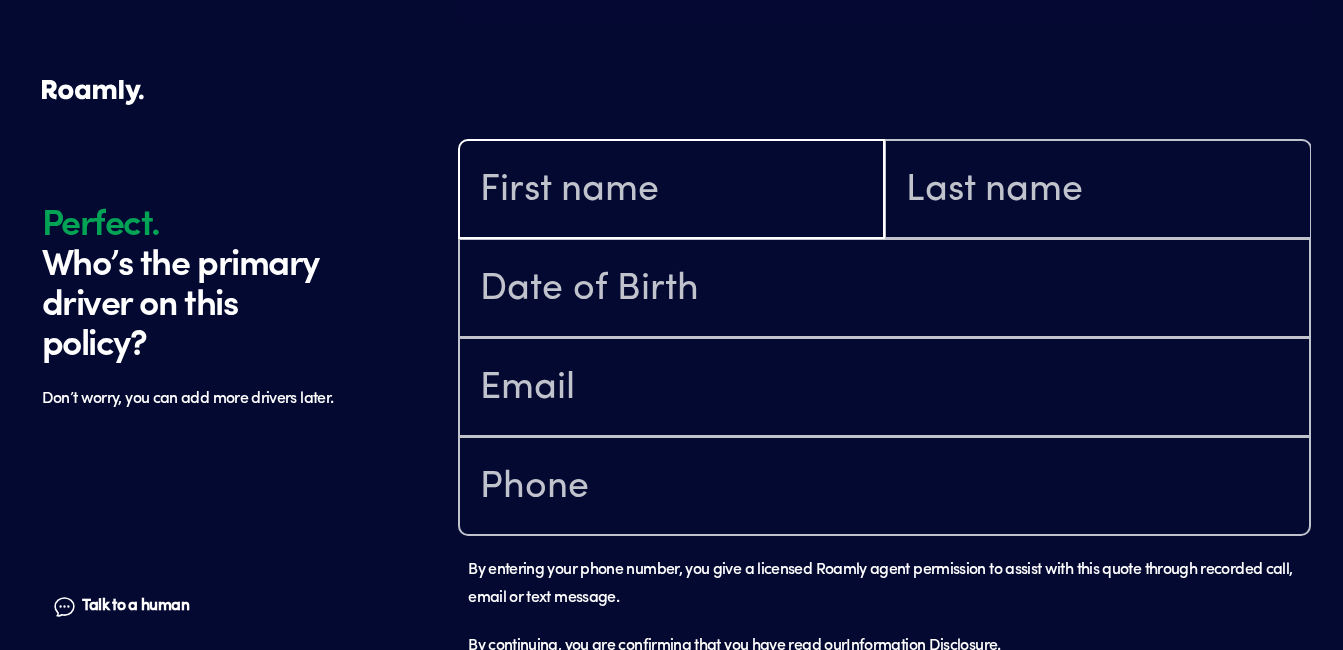 click at bounding box center [671, 191] 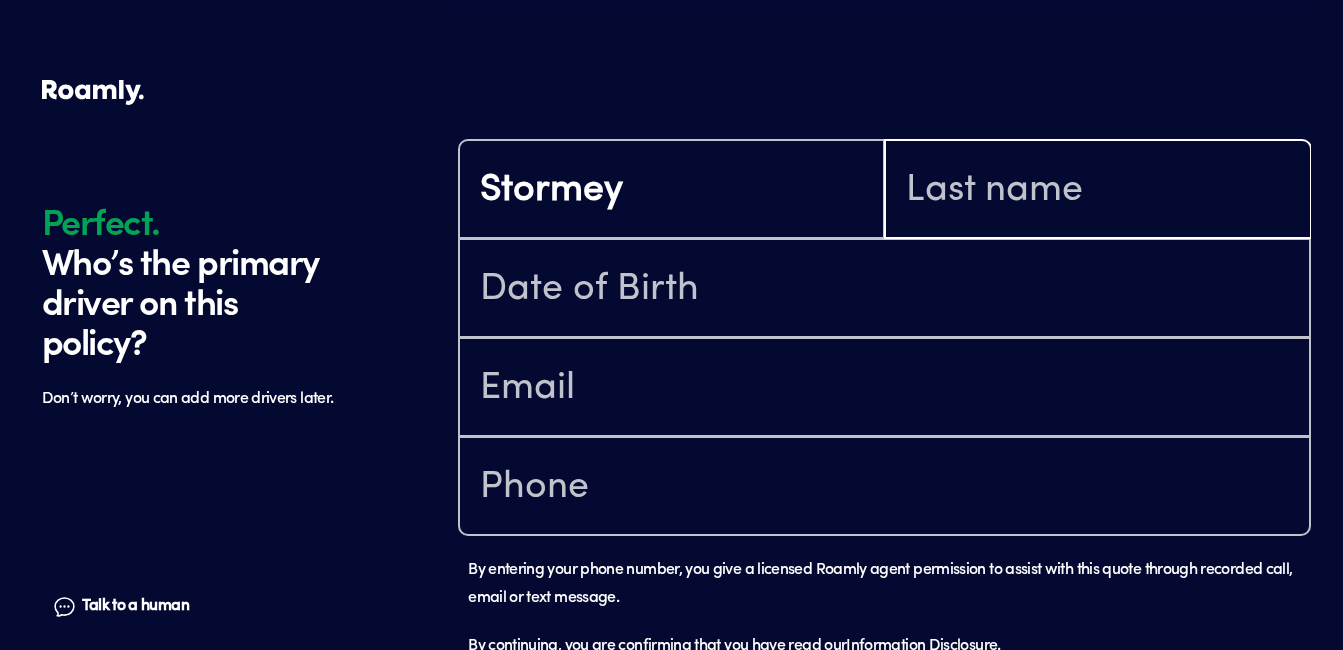 type on "Finlay" 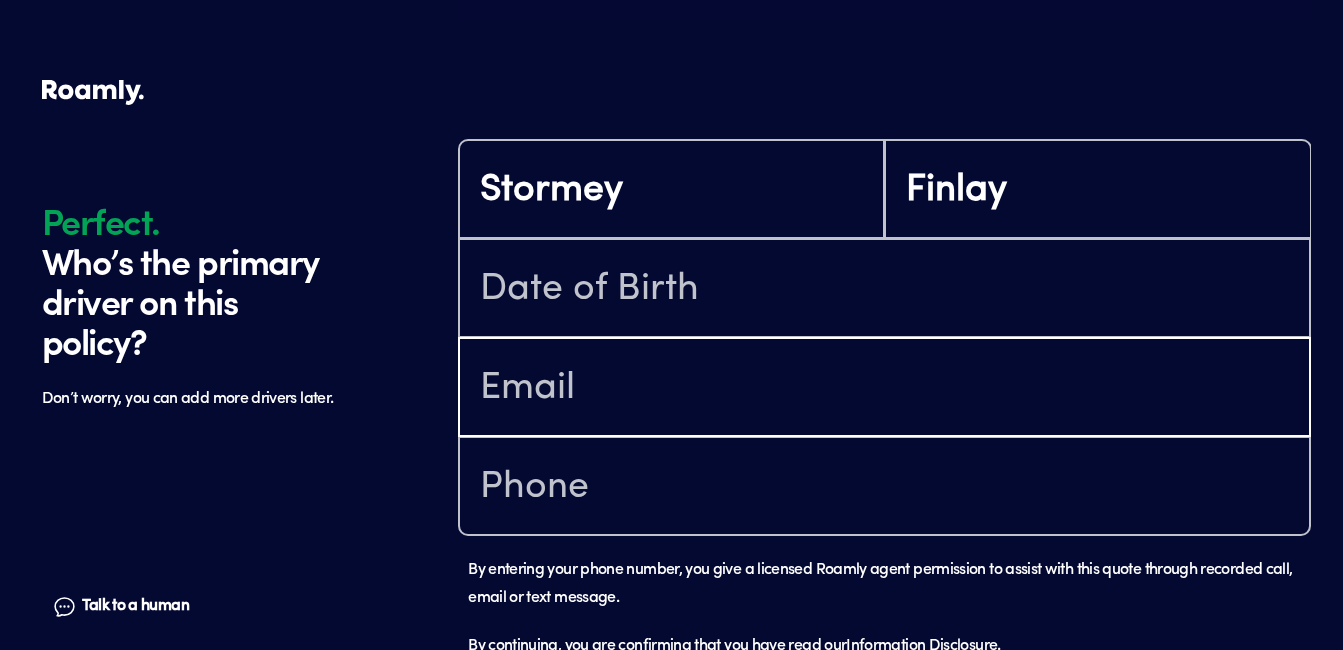 type on "[EMAIL_ADDRESS][DOMAIN_NAME]" 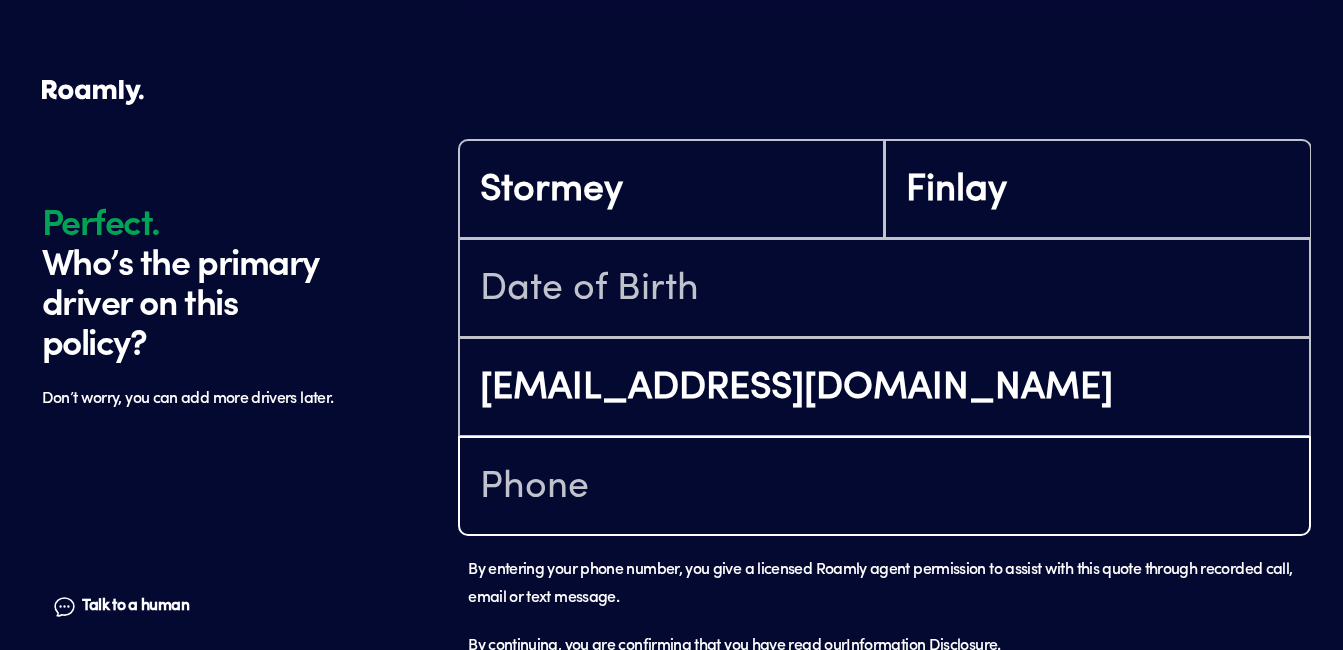 type on "[PHONE_NUMBER]" 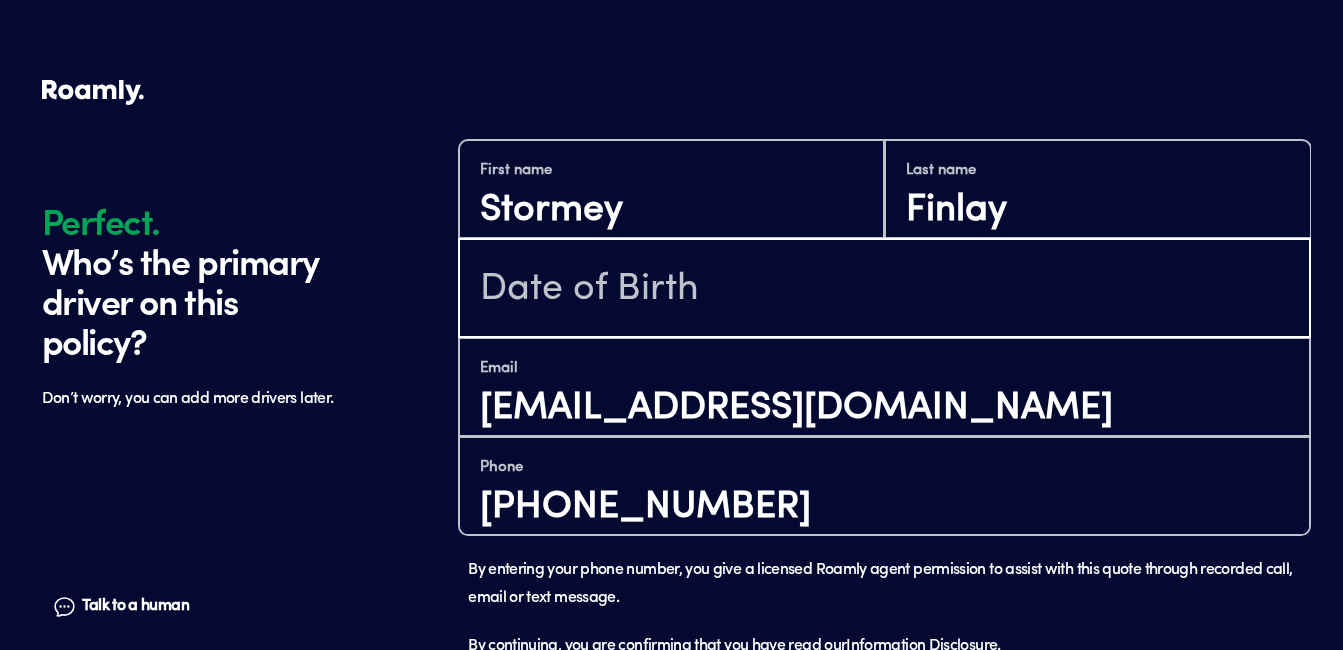 click at bounding box center [884, 290] 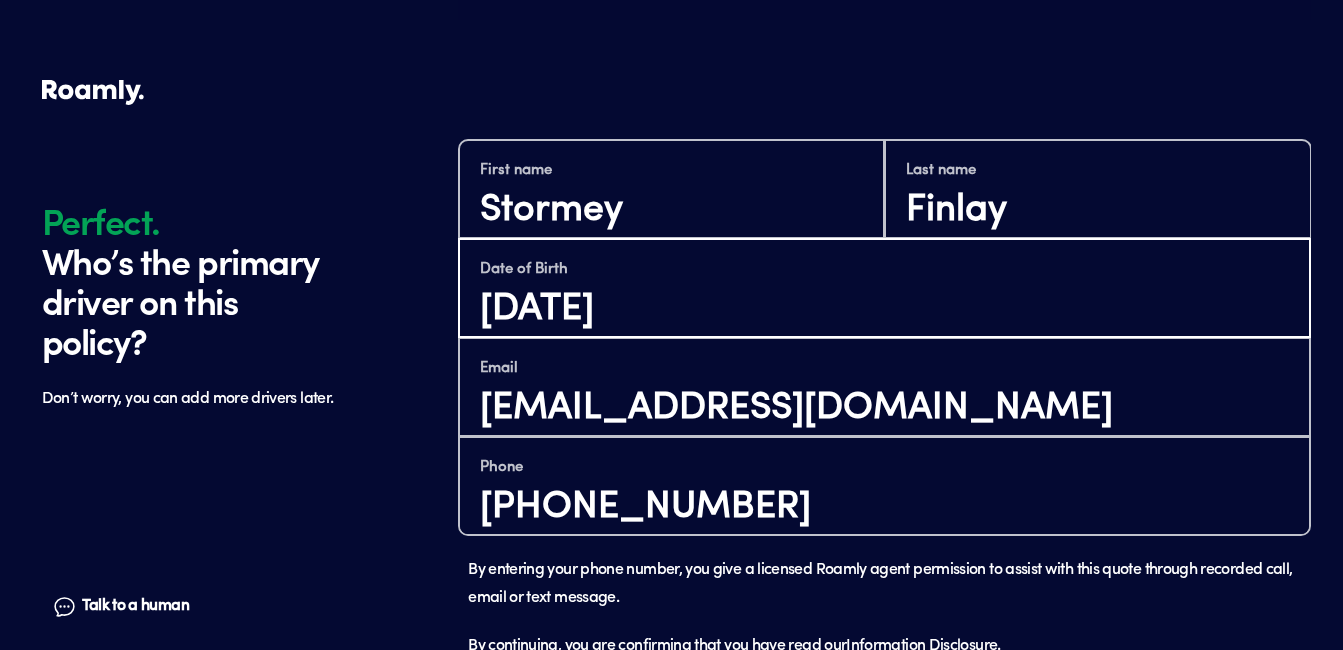 type on "[DATE]" 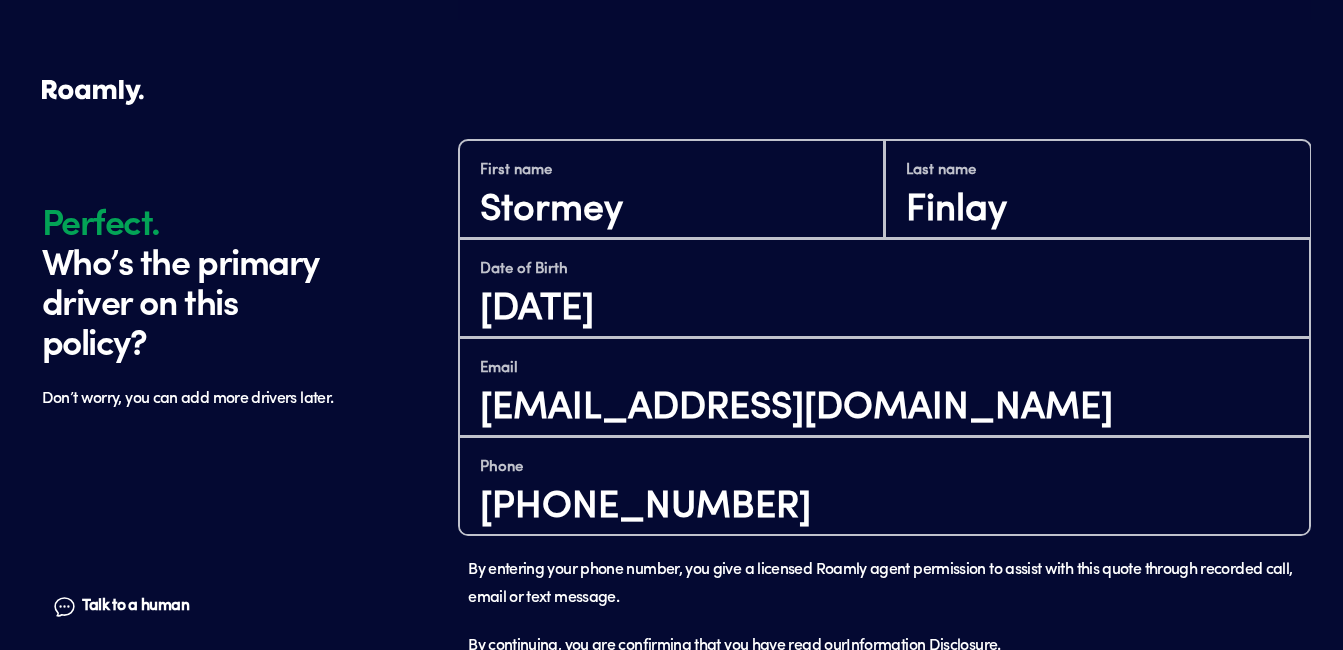 click on "Perfect. Who’s the primary driver on this policy? Don’t worry, you can add more drivers later. Talk to a human Chat" at bounding box center (245, -306) 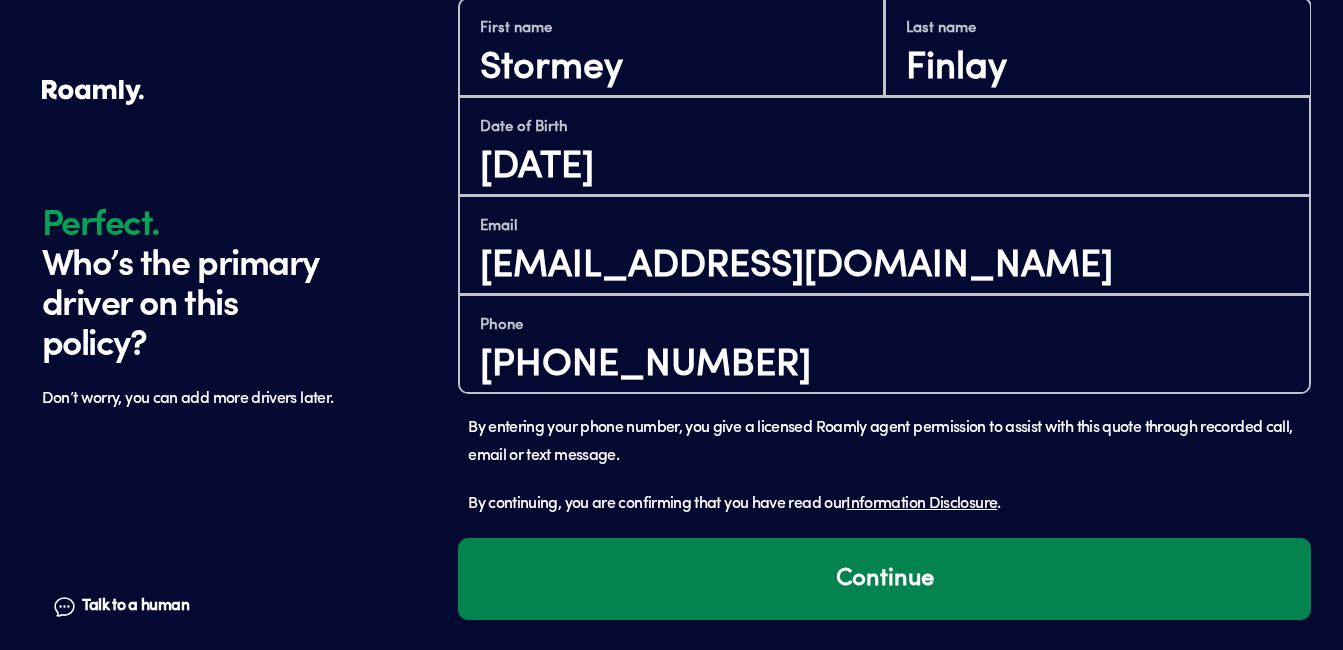 click on "Continue" at bounding box center (884, 579) 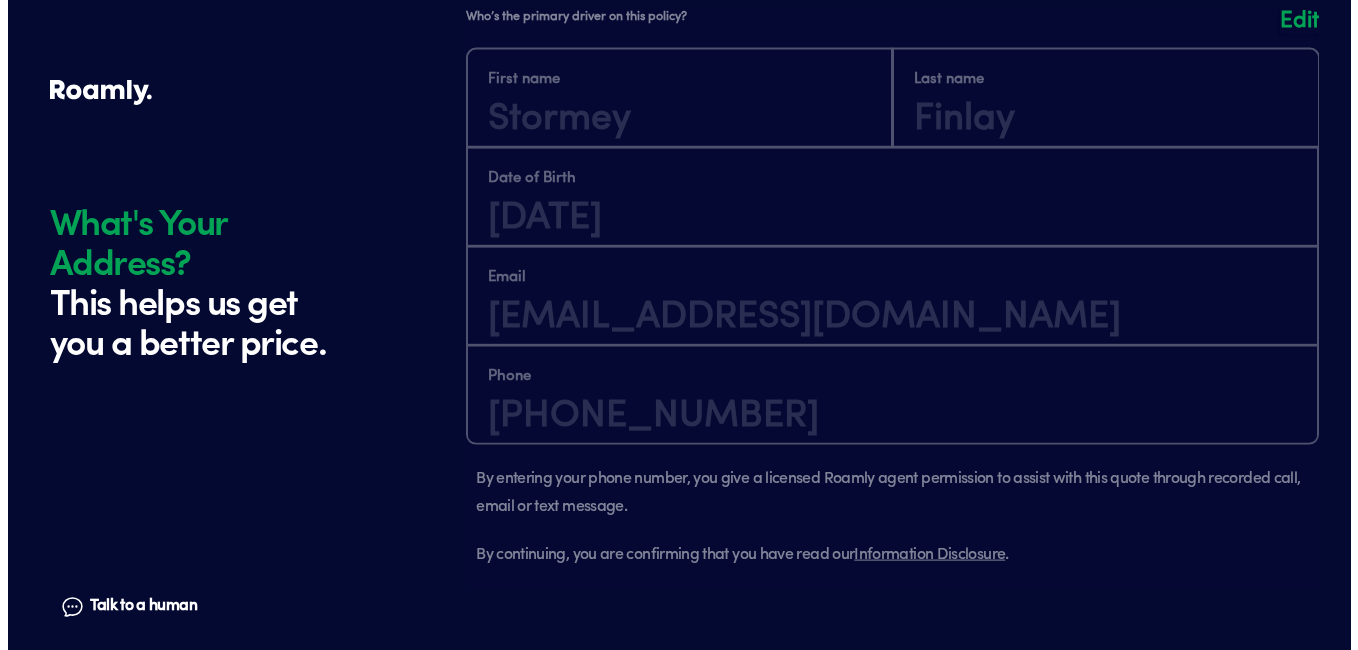 scroll, scrollTop: 2103, scrollLeft: 0, axis: vertical 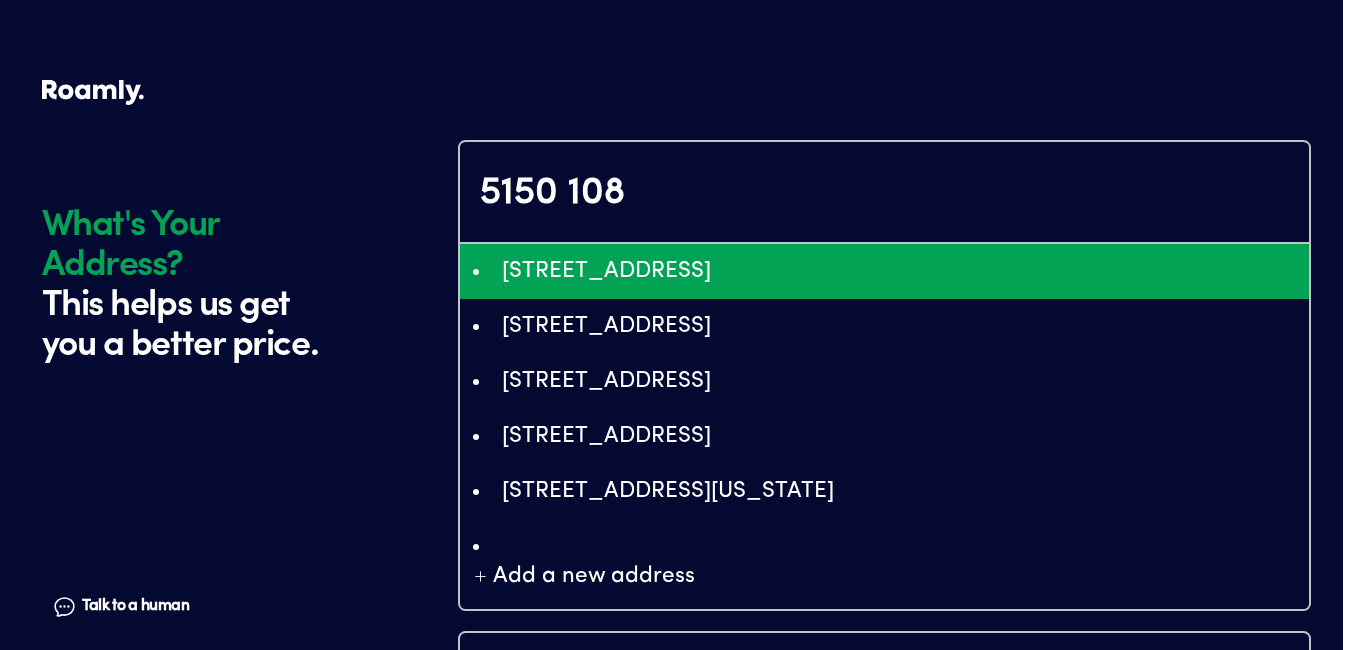 type on "ChIJR7YuKLlasocRfSFpjnBxtHQ" 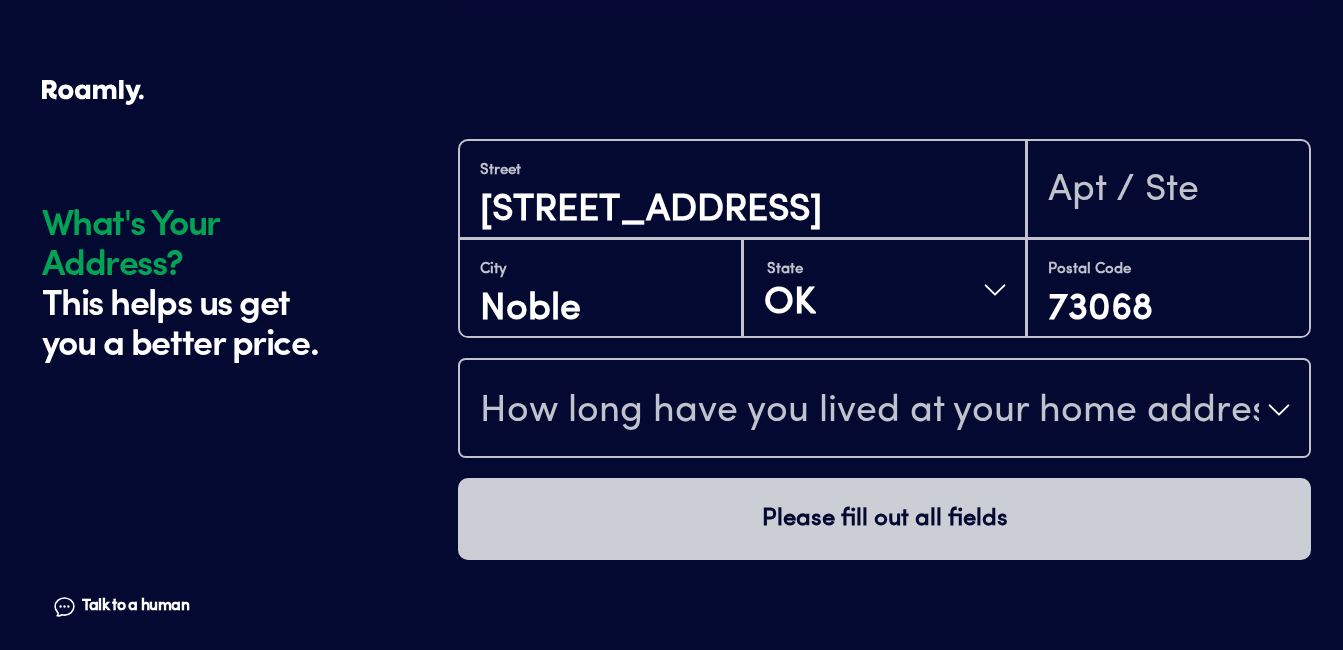 click on "How long have you lived at your home address?" at bounding box center [869, 412] 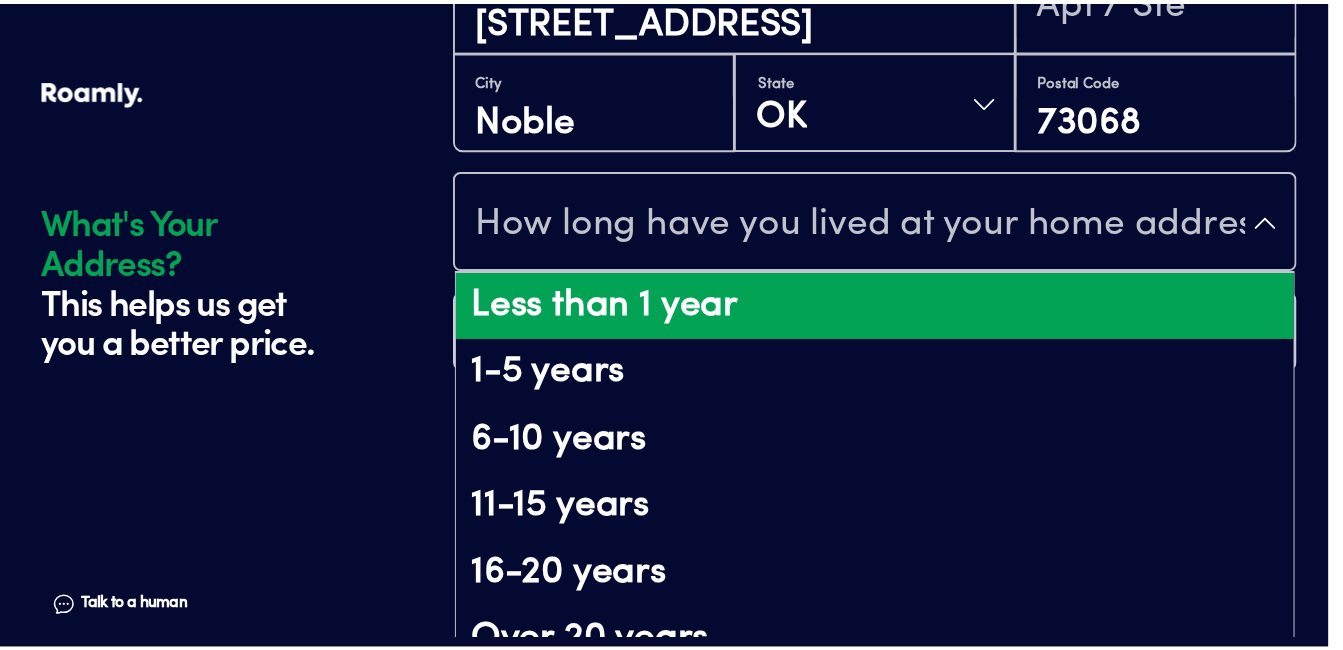 scroll, scrollTop: 226, scrollLeft: 0, axis: vertical 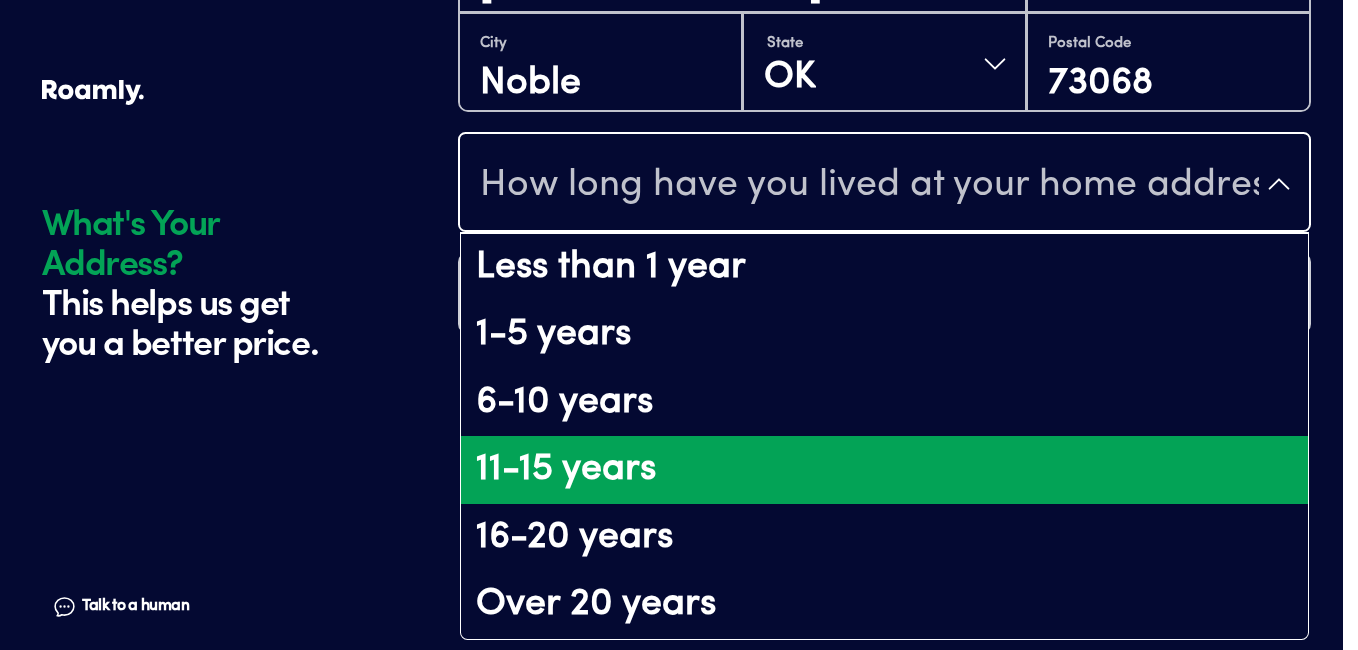 click on "11-15 years" at bounding box center (884, 470) 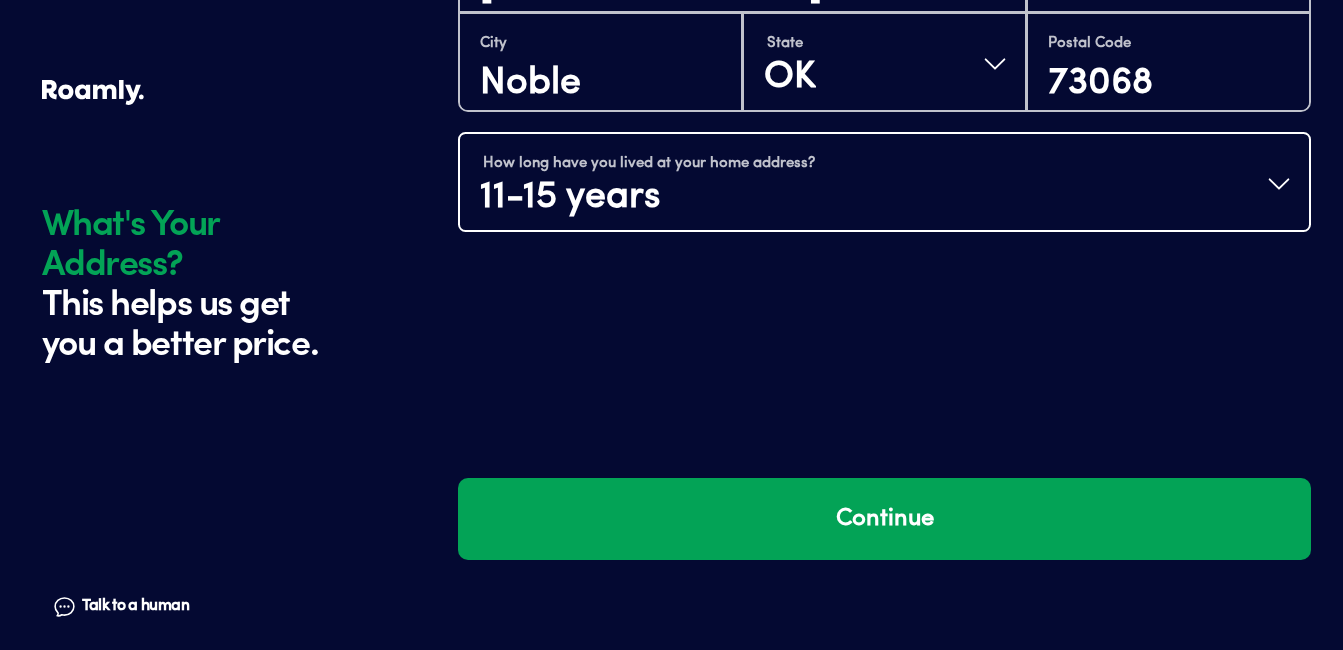 scroll, scrollTop: 0, scrollLeft: 0, axis: both 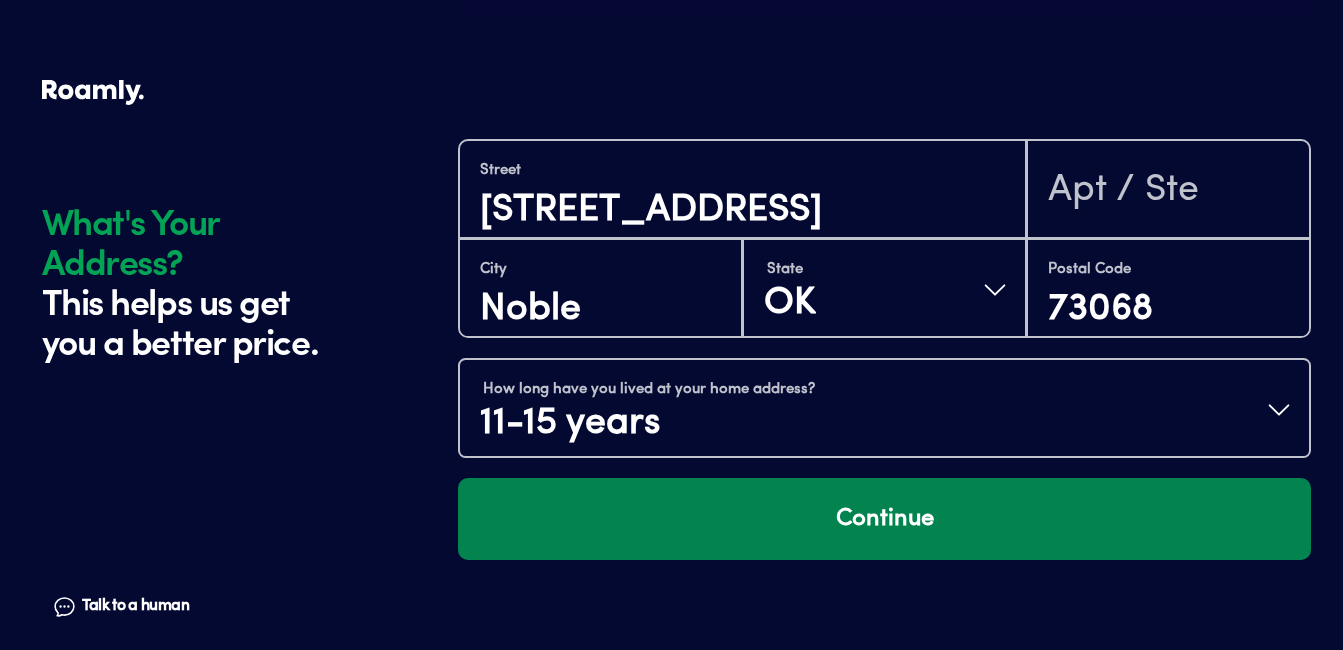 click on "Continue" at bounding box center [884, 519] 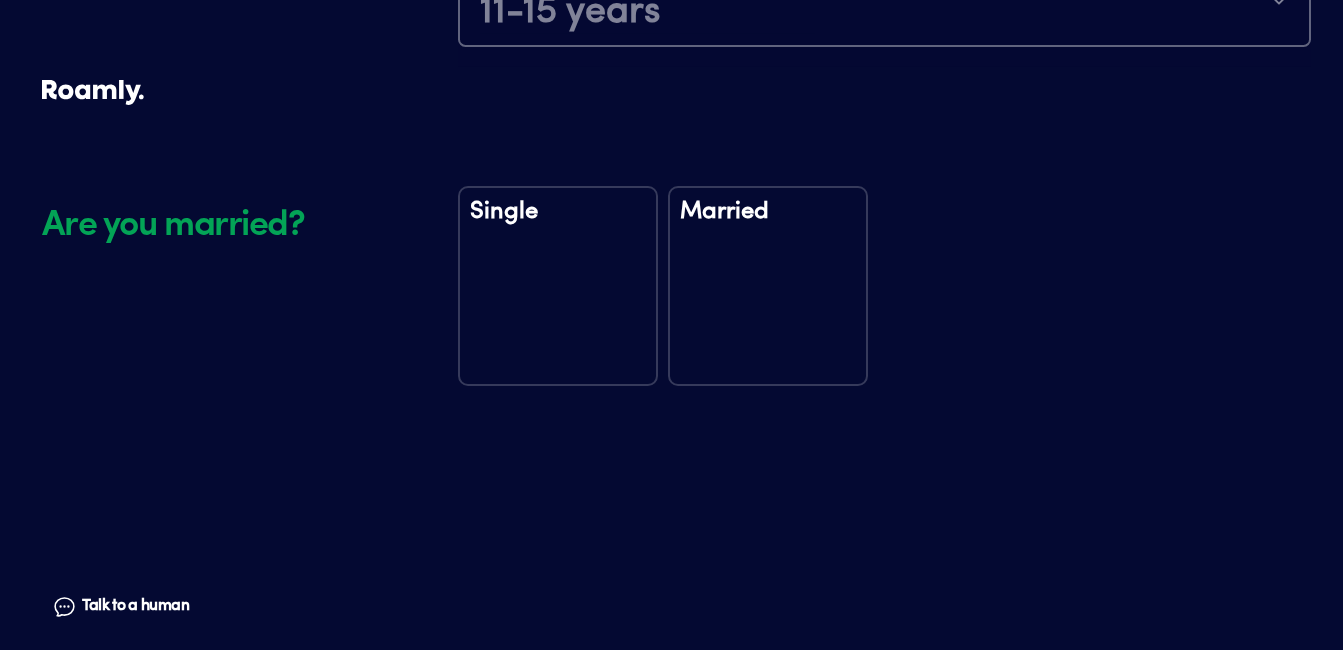 scroll, scrollTop: 2574, scrollLeft: 0, axis: vertical 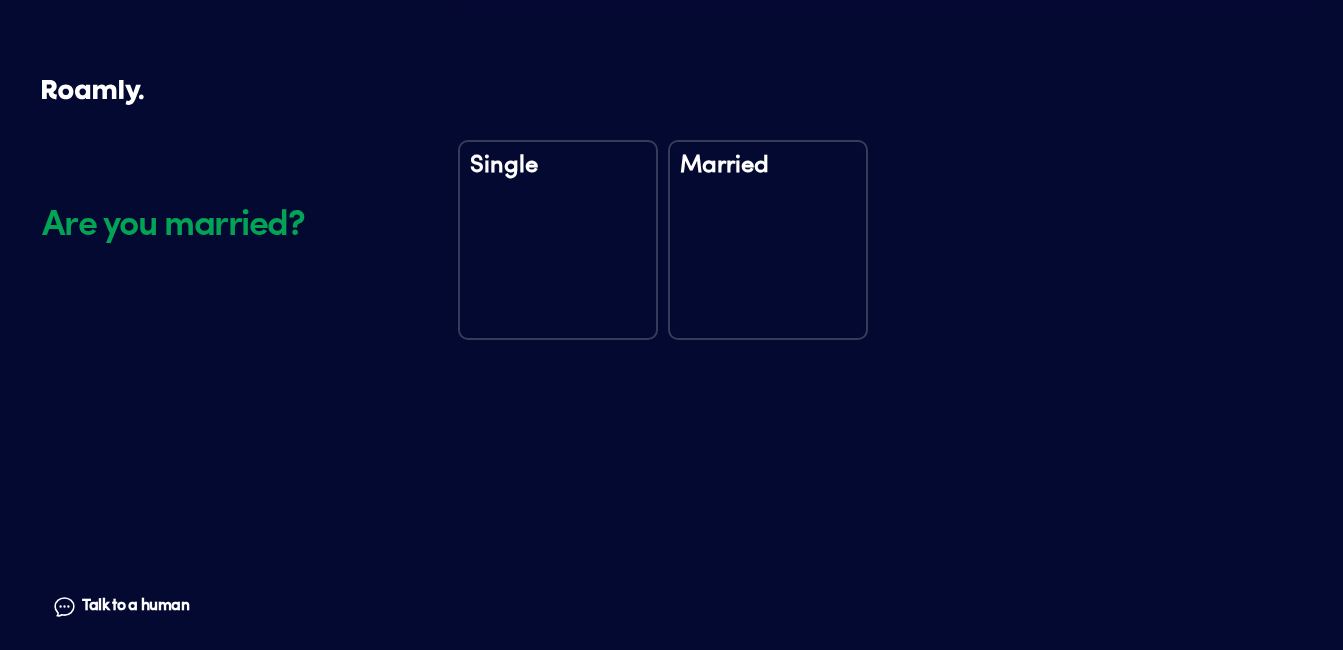 click on "Married" at bounding box center (768, 240) 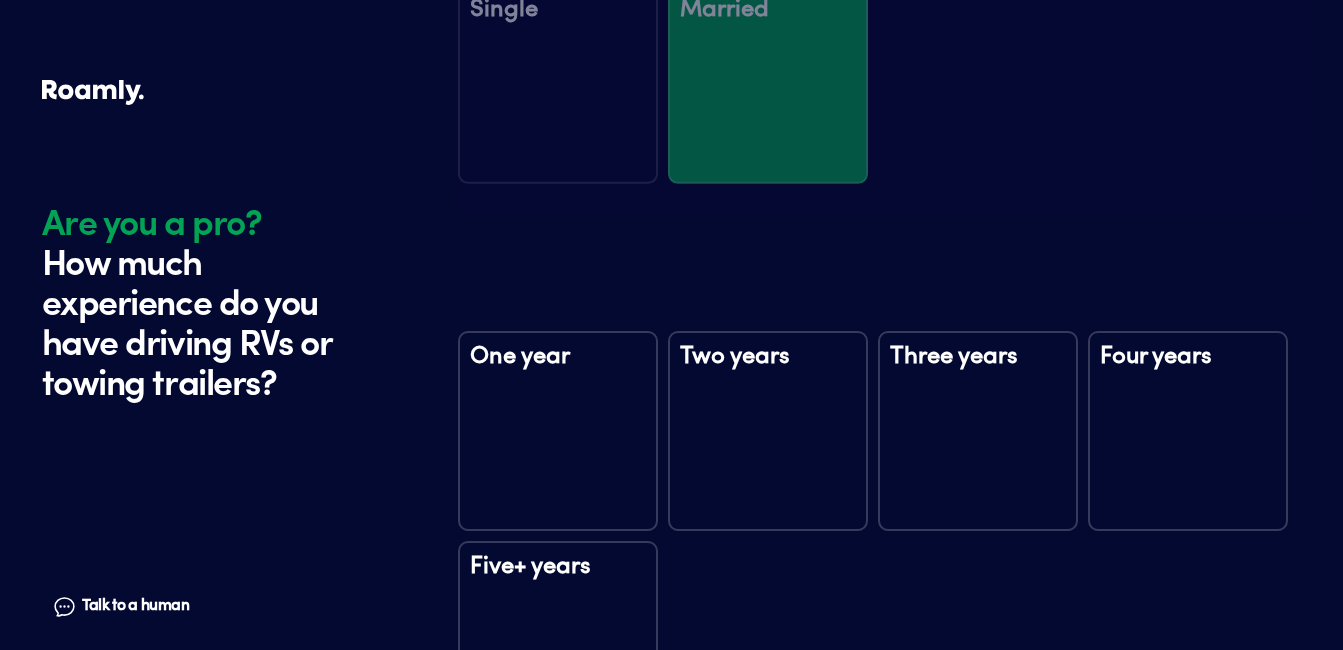 scroll, scrollTop: 2964, scrollLeft: 0, axis: vertical 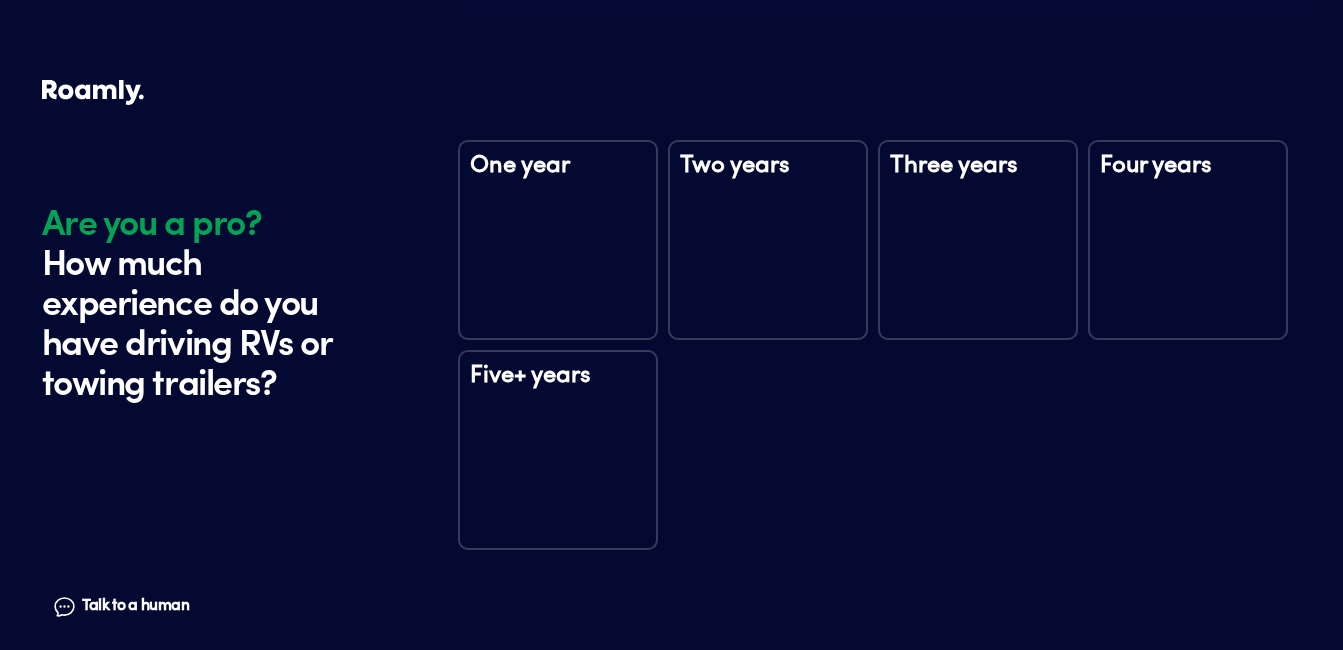 click on "Five+ years" at bounding box center (558, 389) 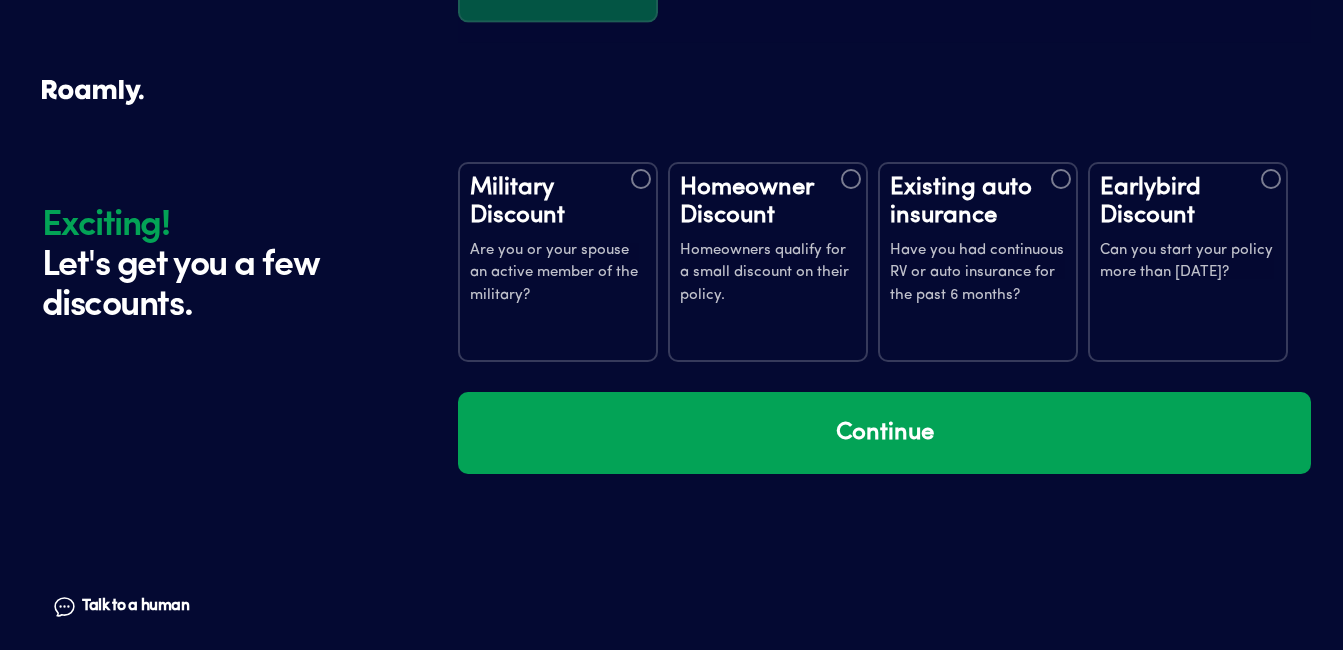scroll, scrollTop: 3554, scrollLeft: 0, axis: vertical 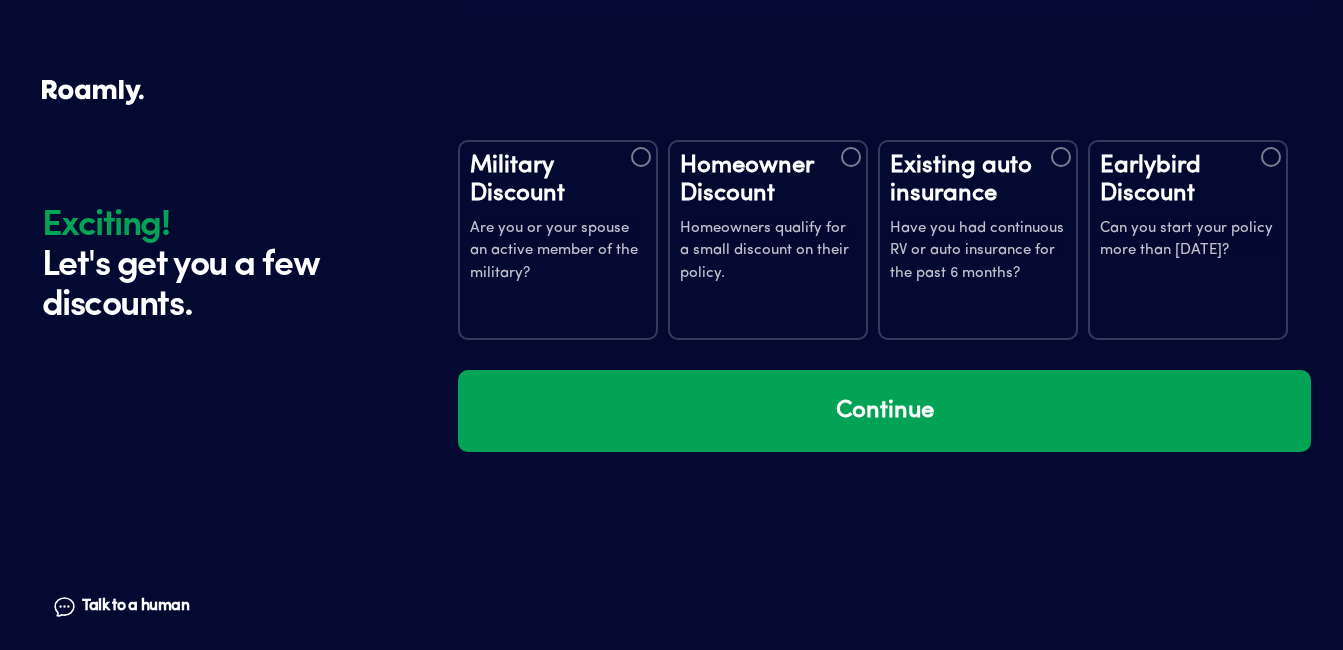 click on "Existing auto insurance Have you had continuous RV or auto insurance for the past 6 months?" at bounding box center [978, 240] 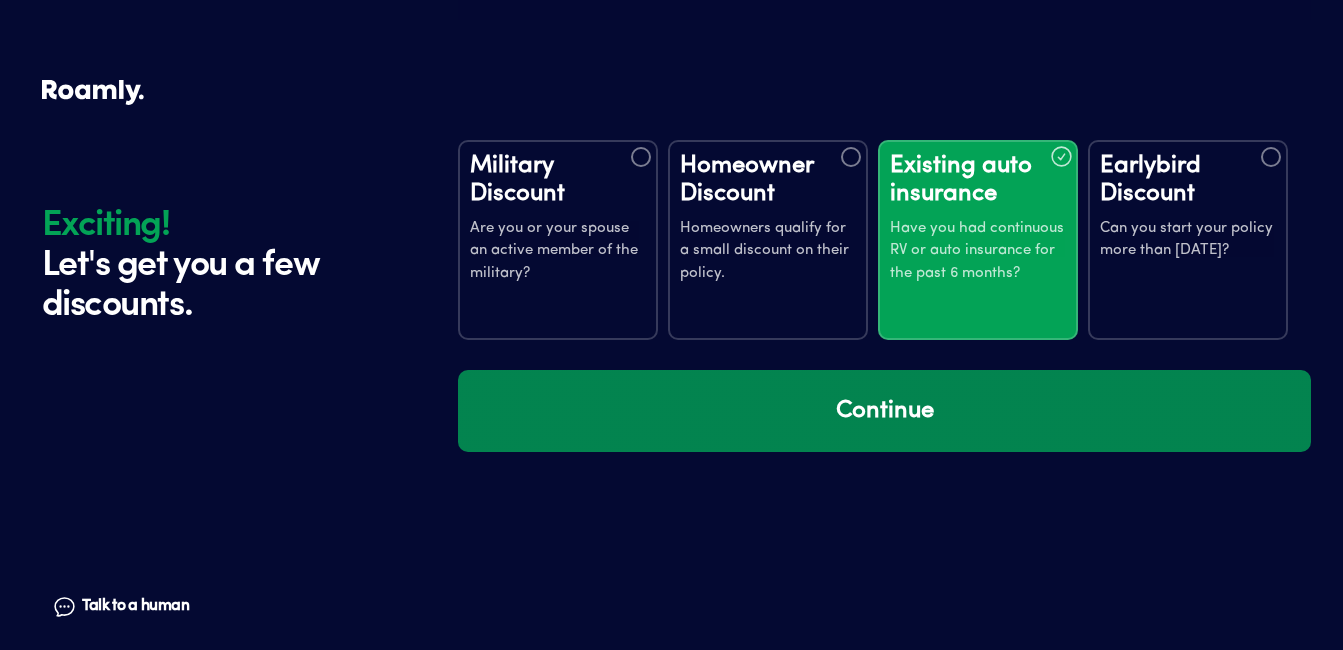 click on "Continue" at bounding box center [884, 411] 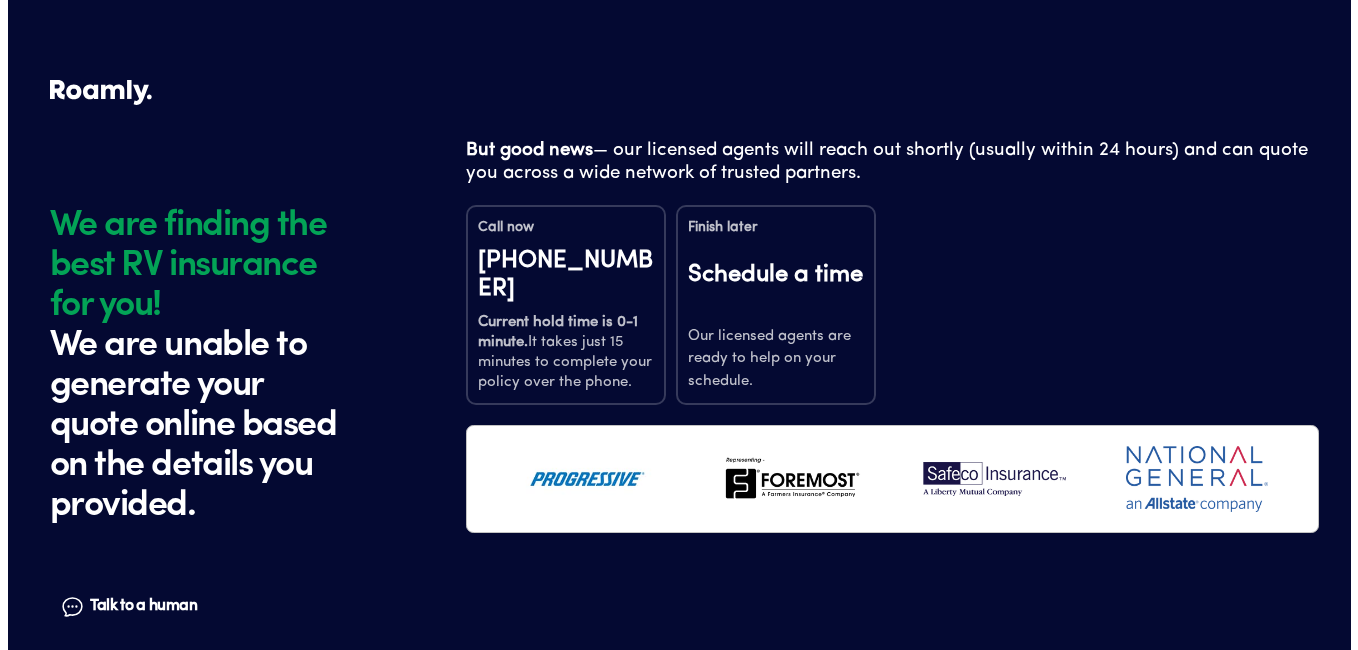 scroll, scrollTop: 0, scrollLeft: 0, axis: both 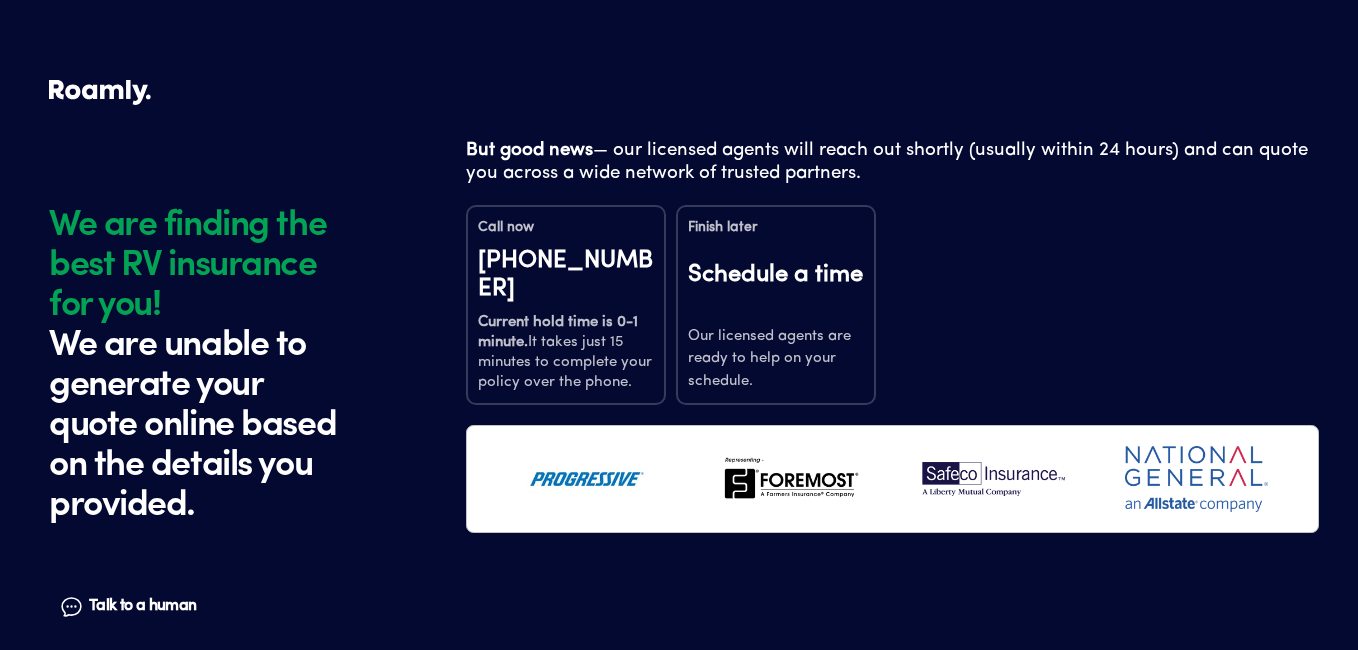 click on "Current hold time is 0-1 minute." at bounding box center (558, 332) 